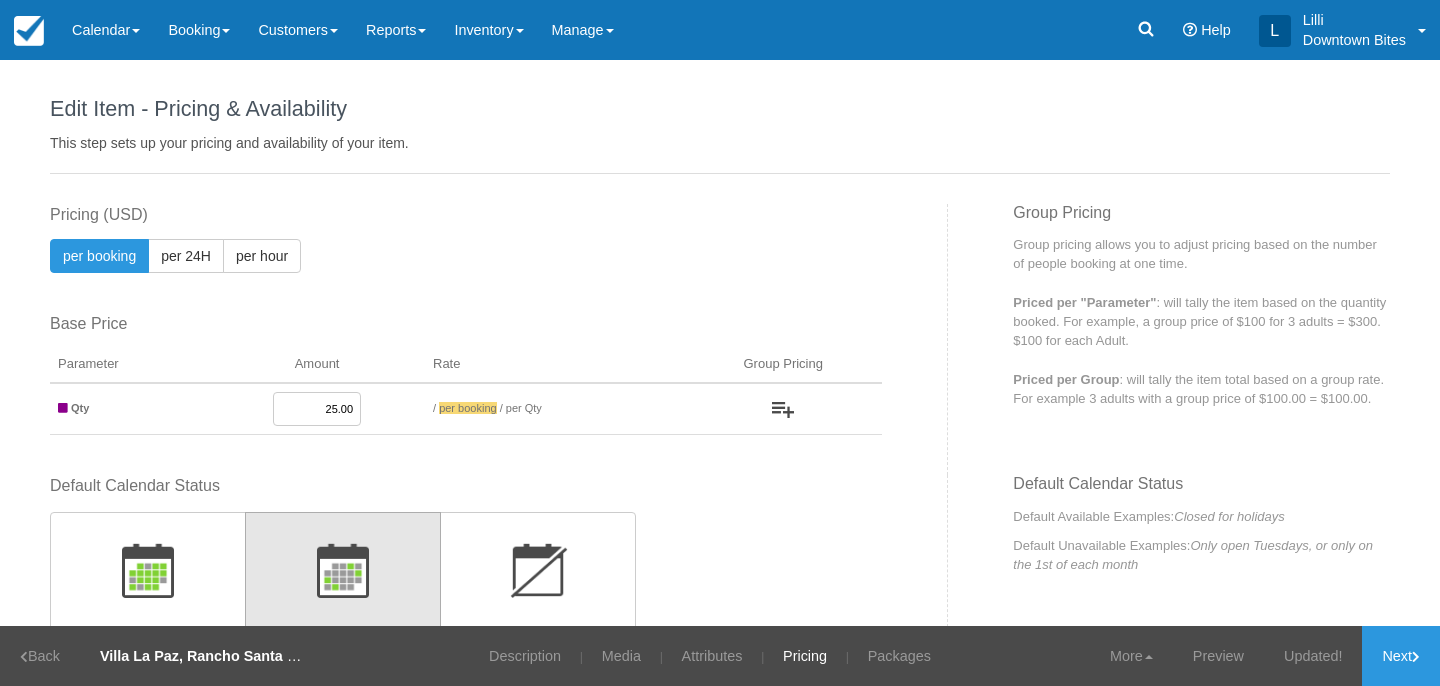 click on "Inventory" at bounding box center (488, 30) 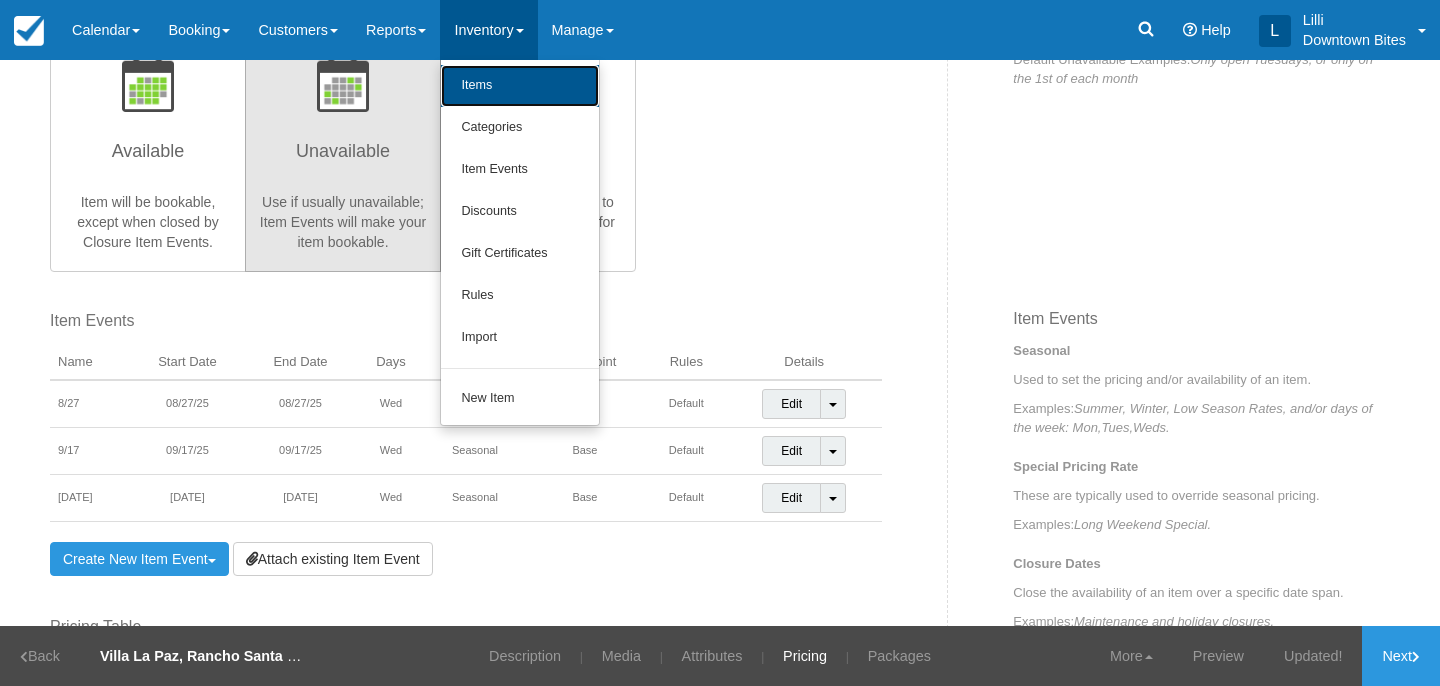 click on "Items" at bounding box center [520, 86] 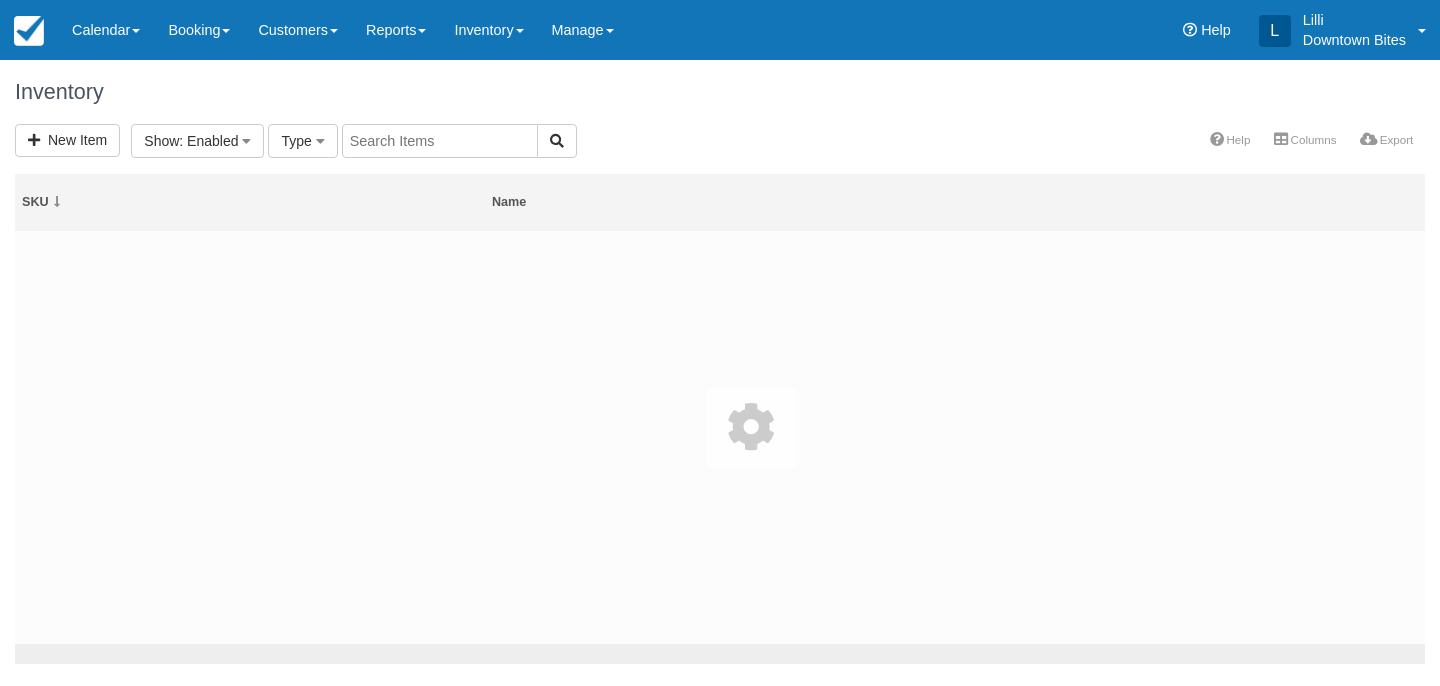 select 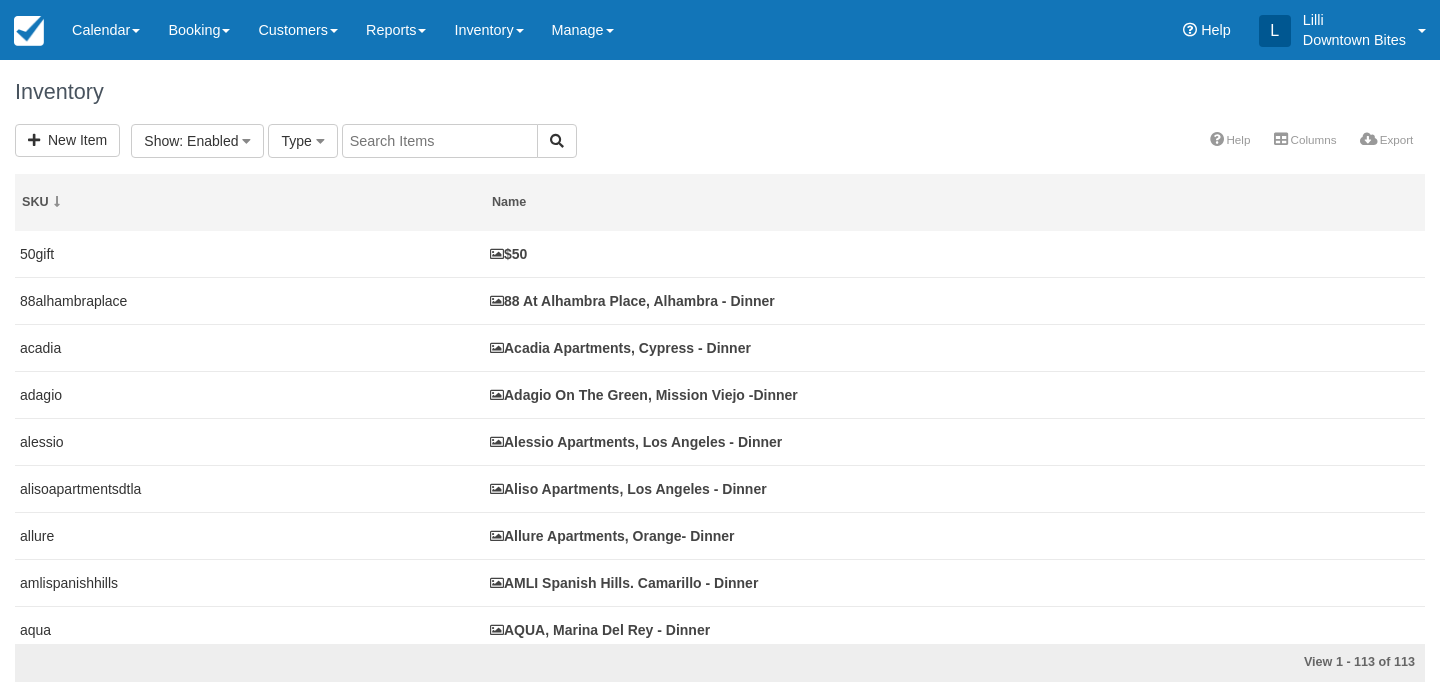 select 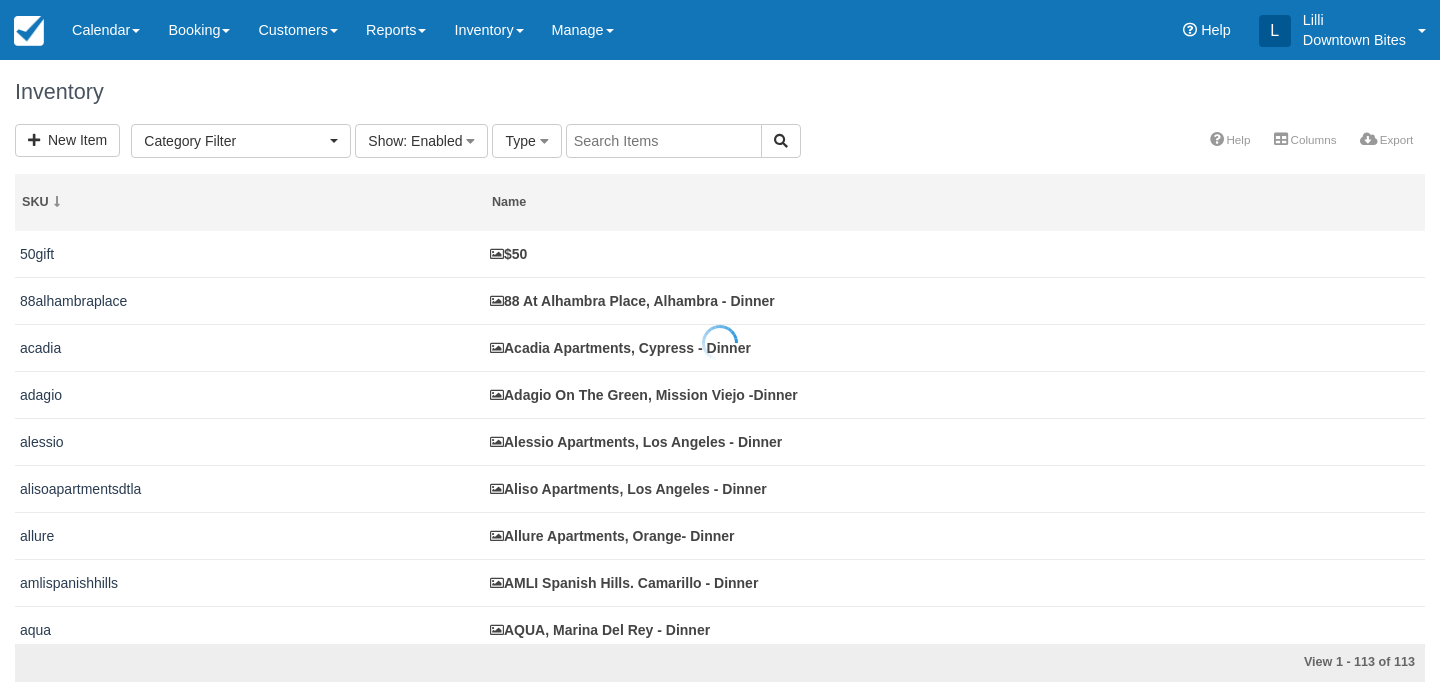 click at bounding box center (664, 141) 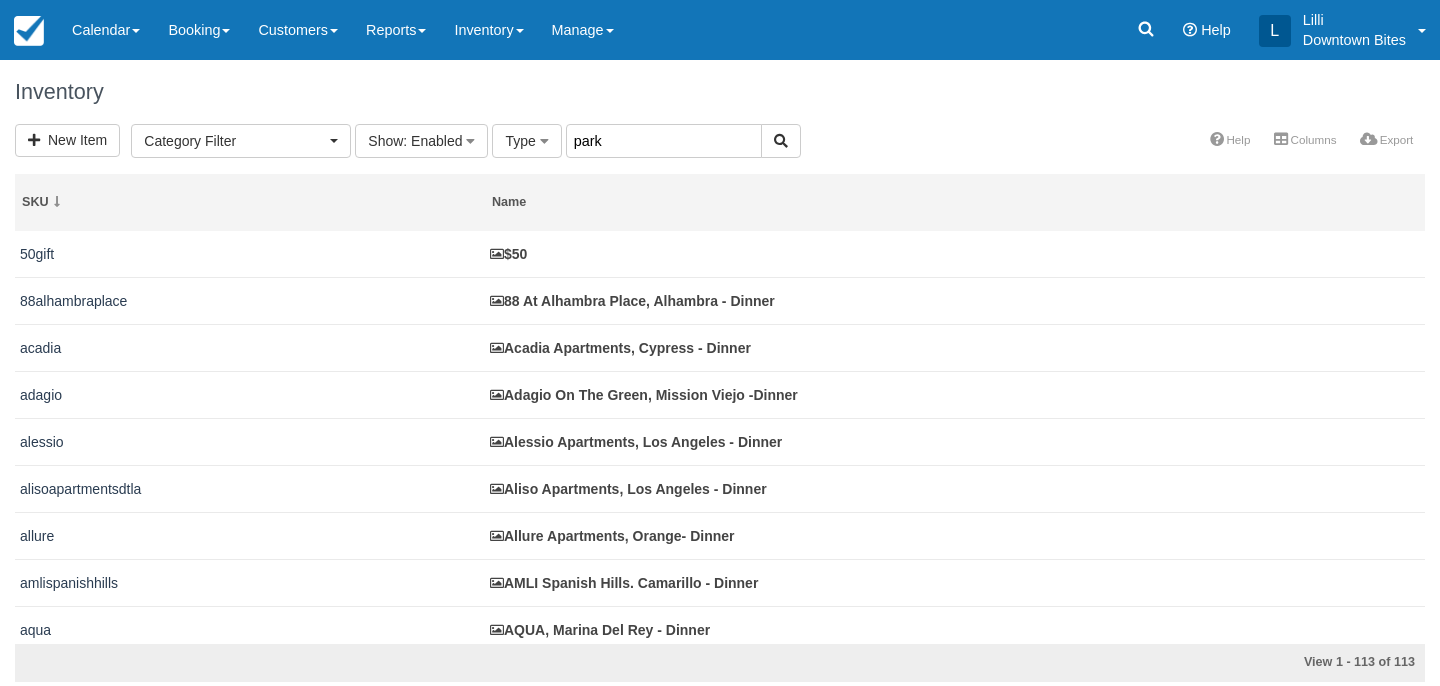 type on "park" 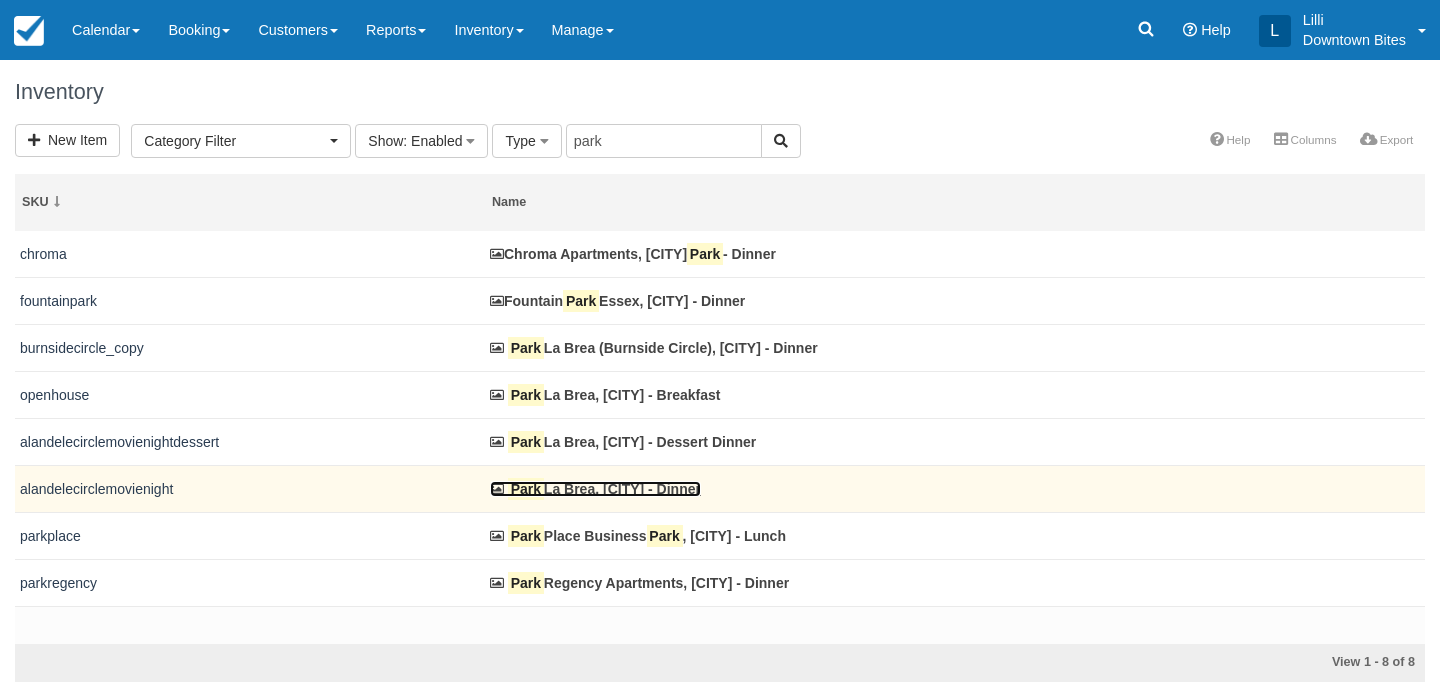 click on "Park  La Brea, Los Angeles - Dinner" at bounding box center [595, 489] 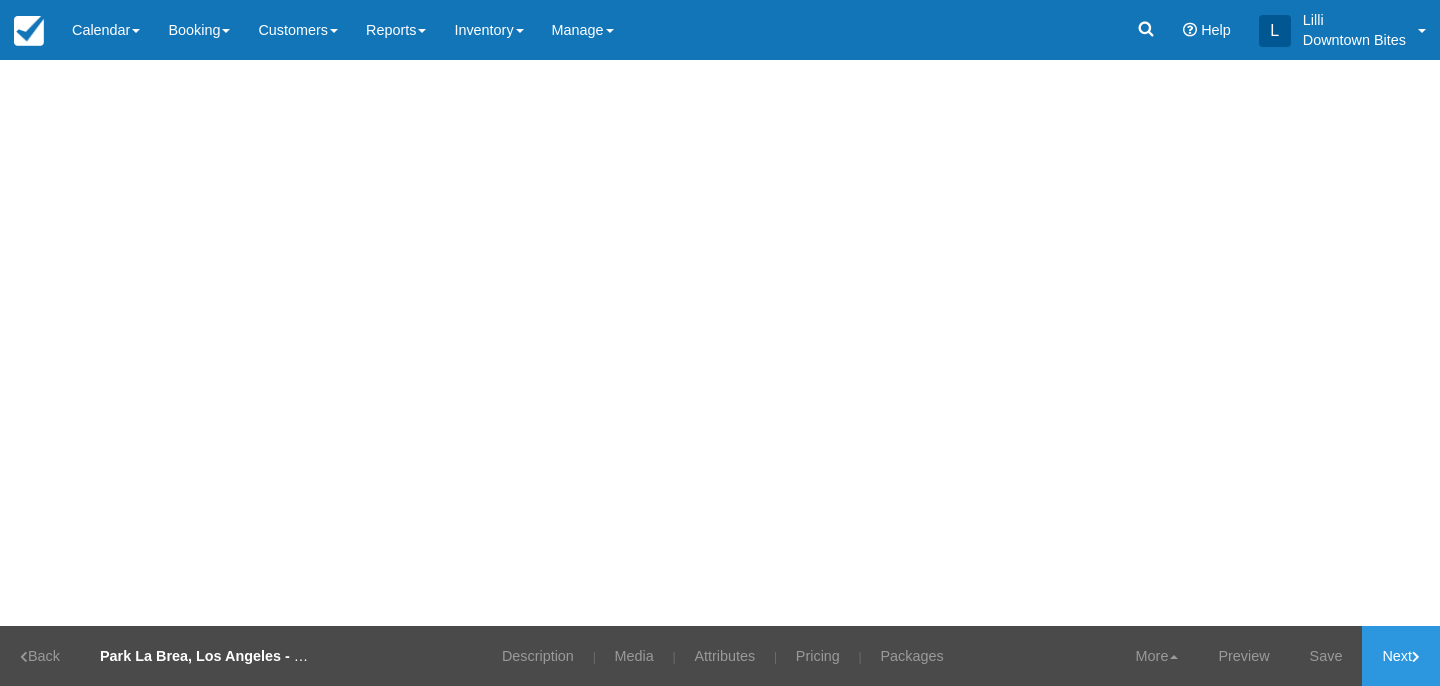 scroll, scrollTop: 0, scrollLeft: 0, axis: both 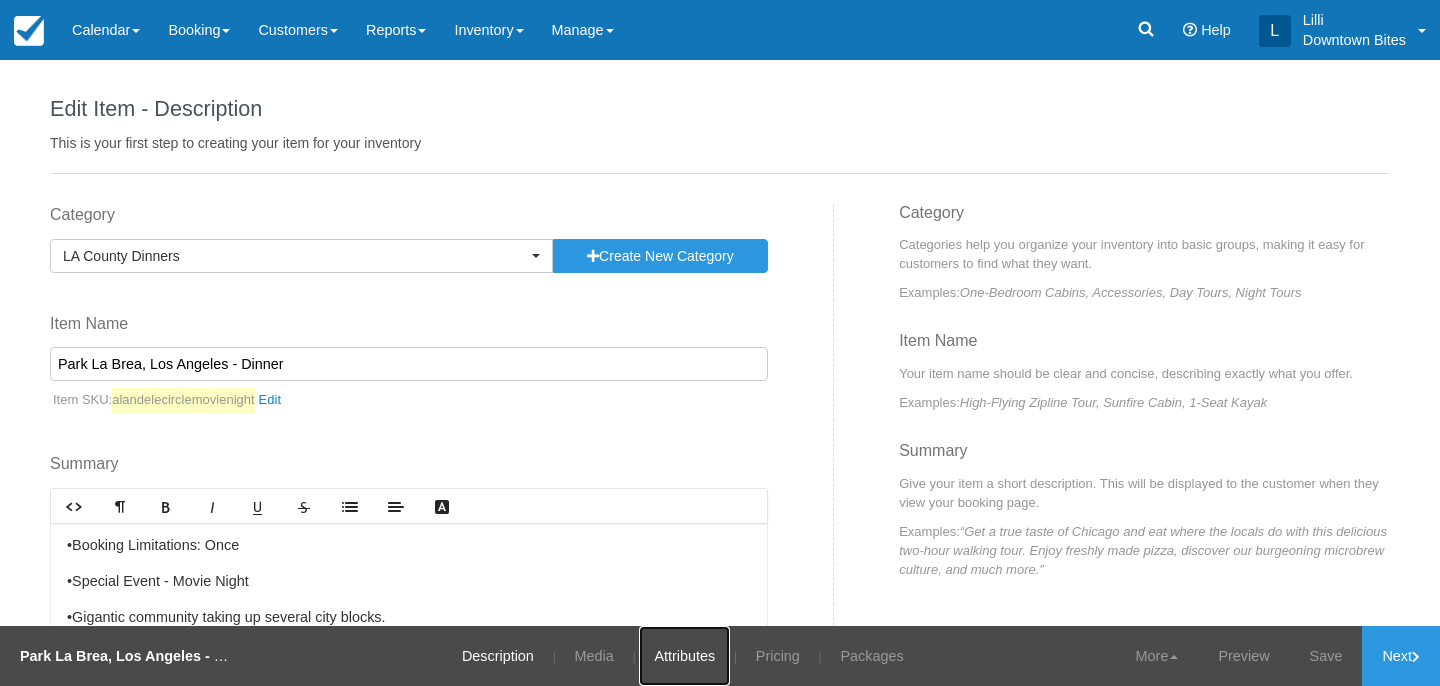 click on "Attributes" at bounding box center [684, 656] 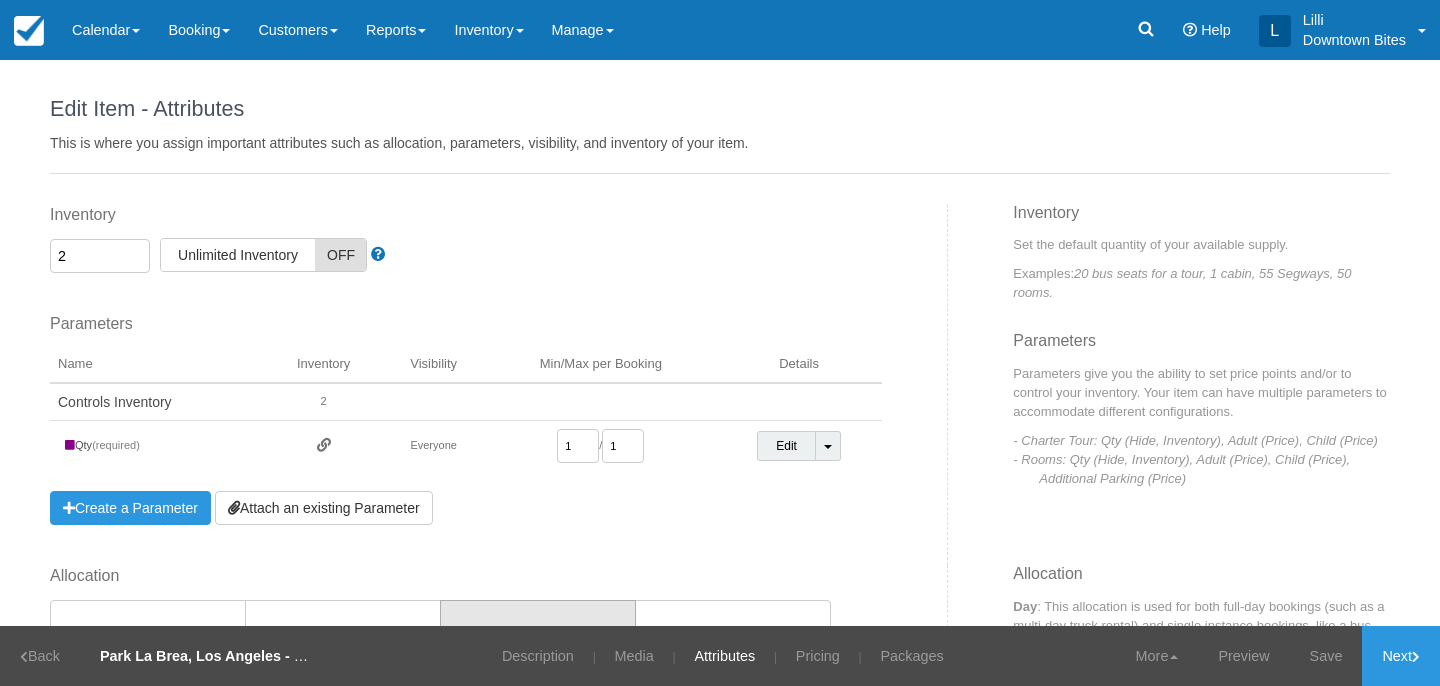 click on "2" at bounding box center (100, 256) 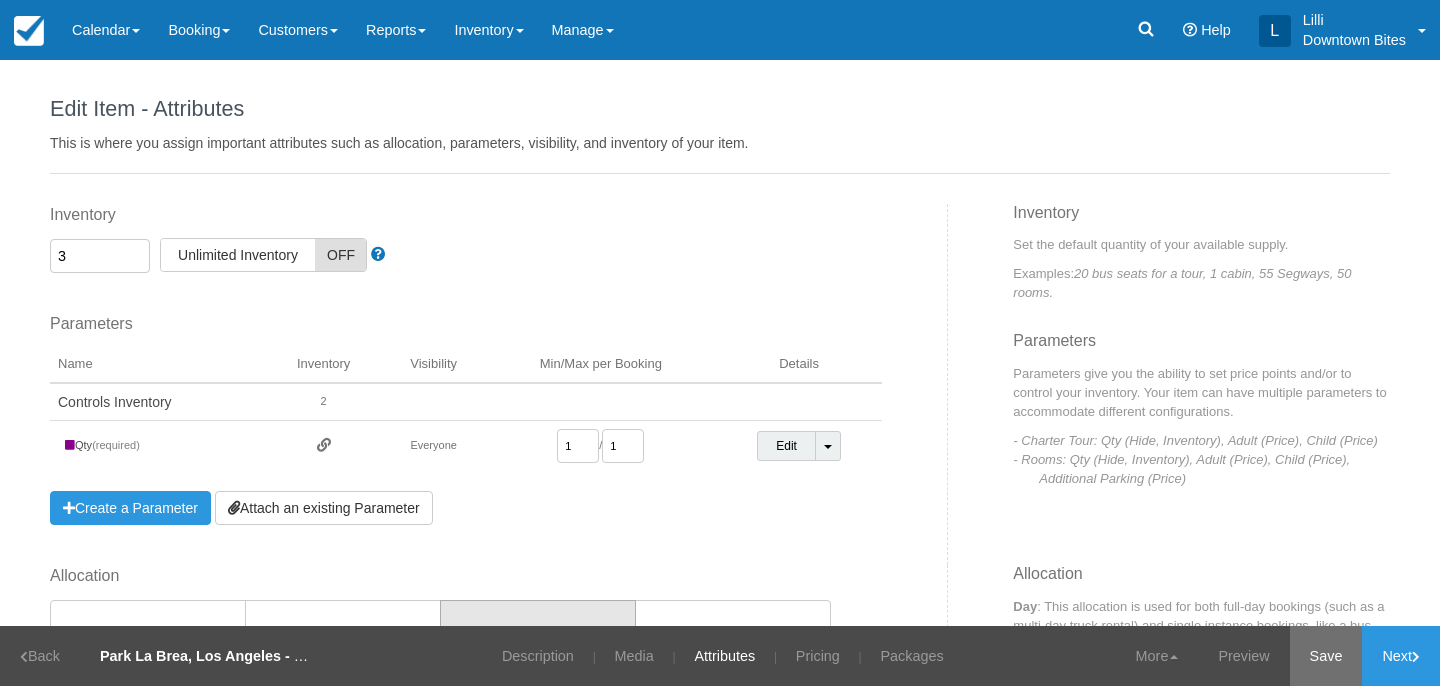 type on "3" 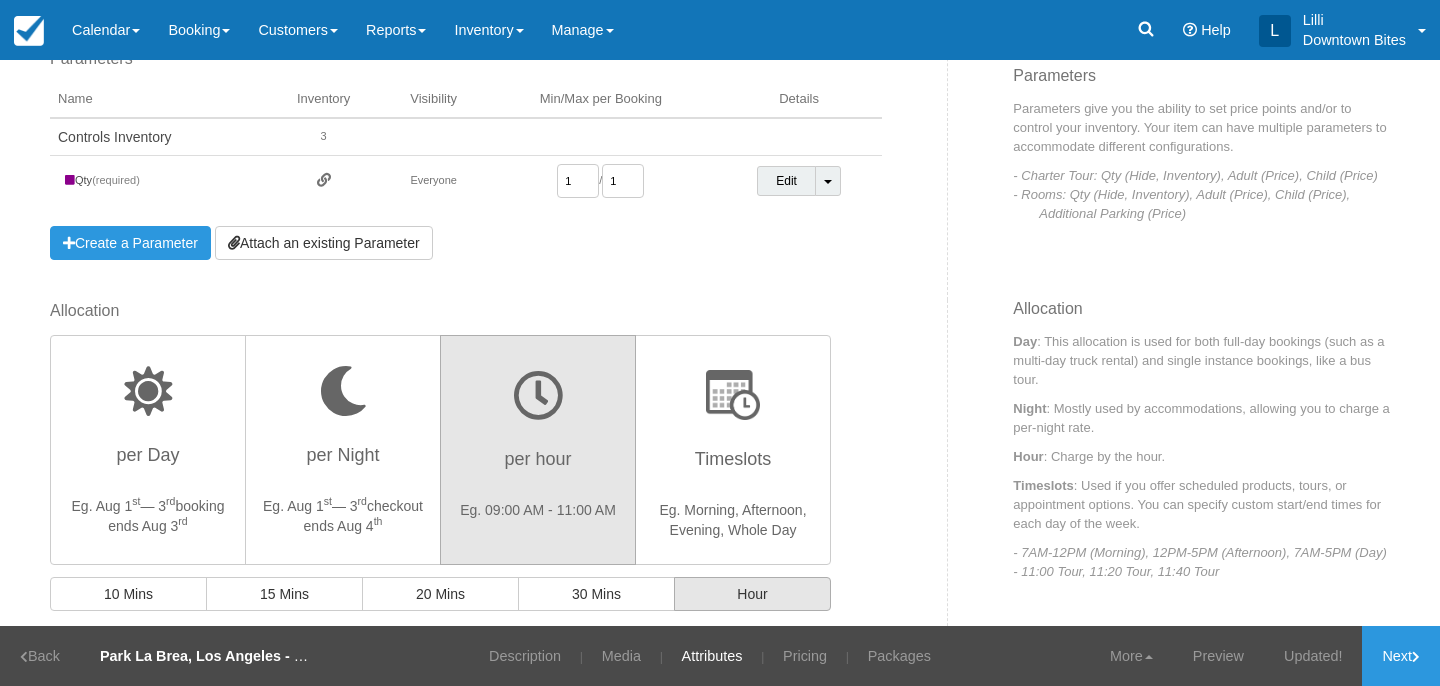 scroll, scrollTop: 535, scrollLeft: 0, axis: vertical 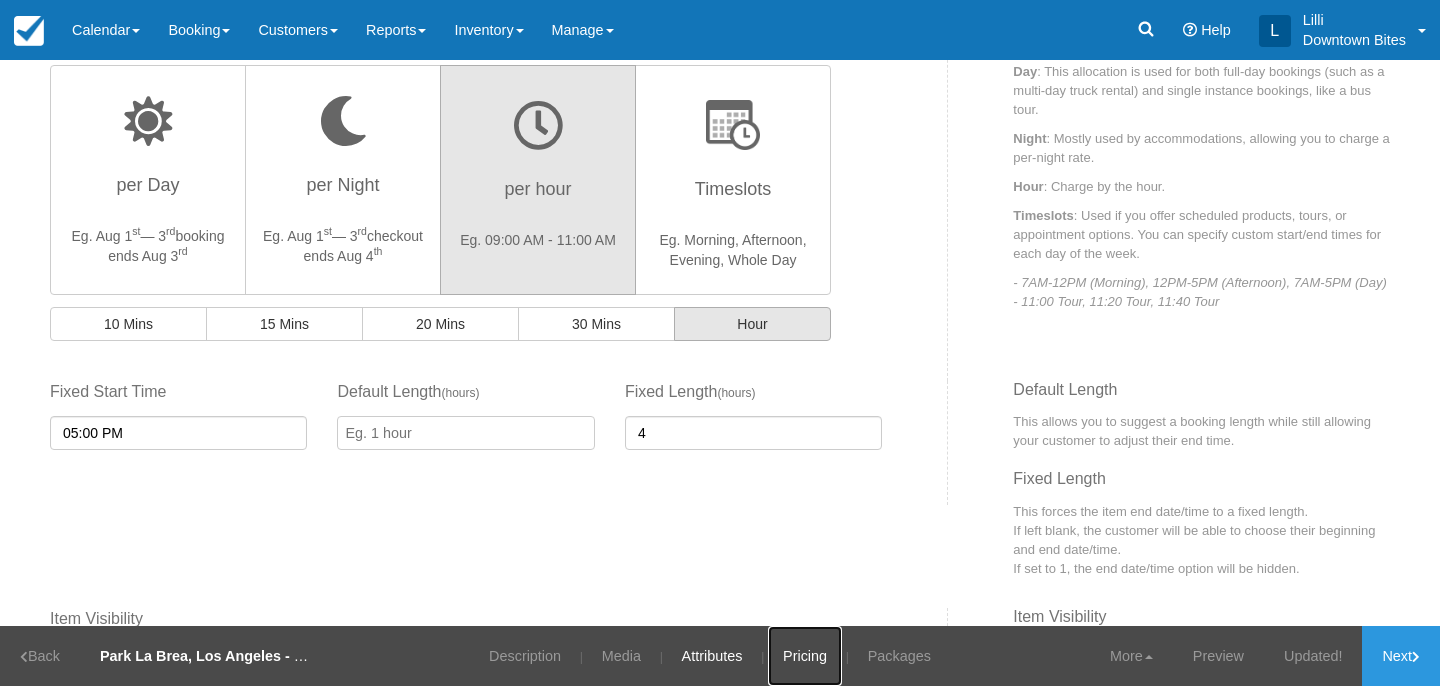 click on "Pricing" at bounding box center (805, 656) 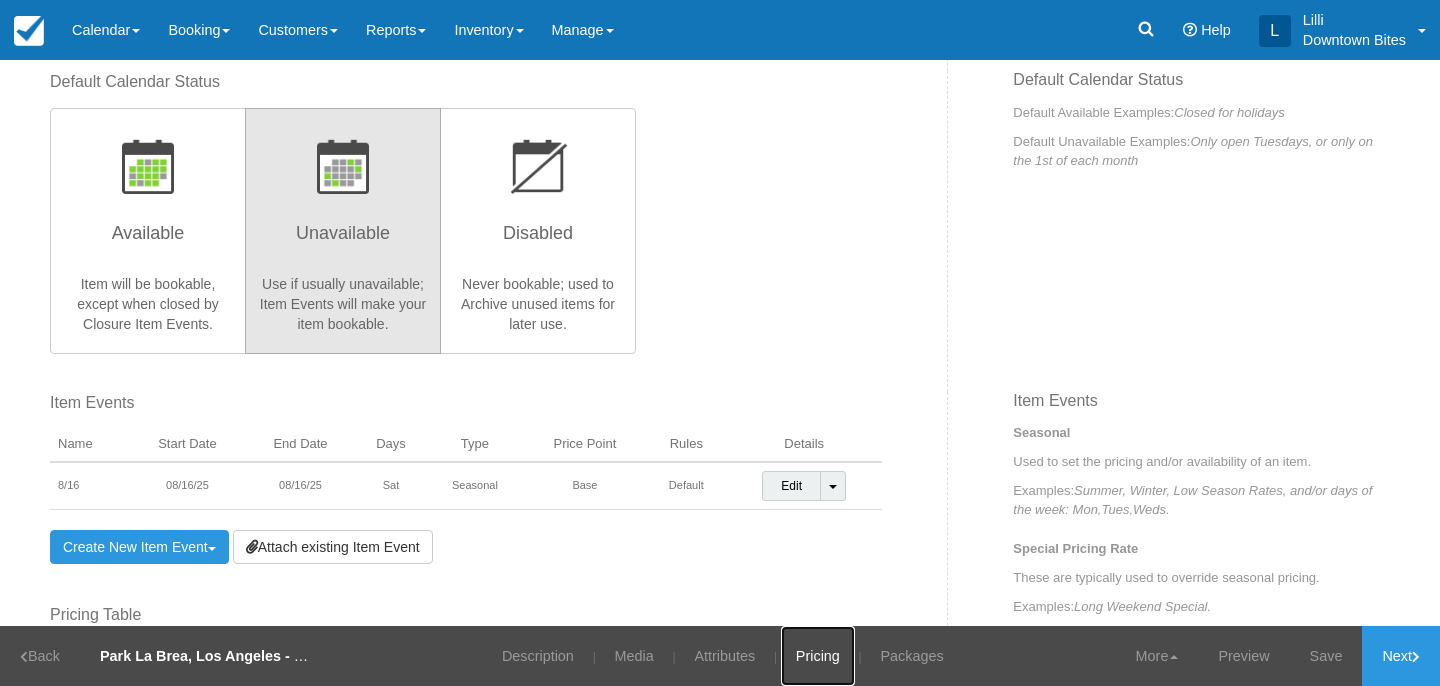 scroll, scrollTop: 415, scrollLeft: 0, axis: vertical 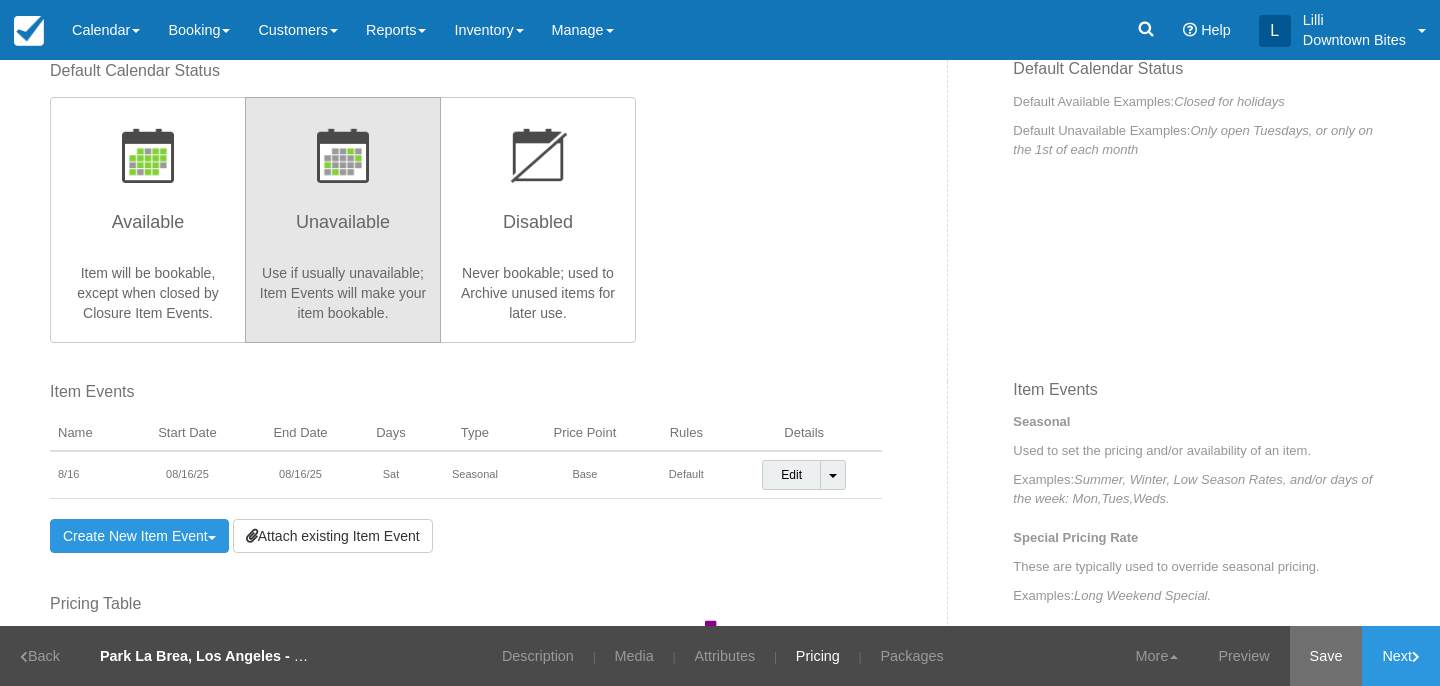 click on "Save" at bounding box center (1326, 656) 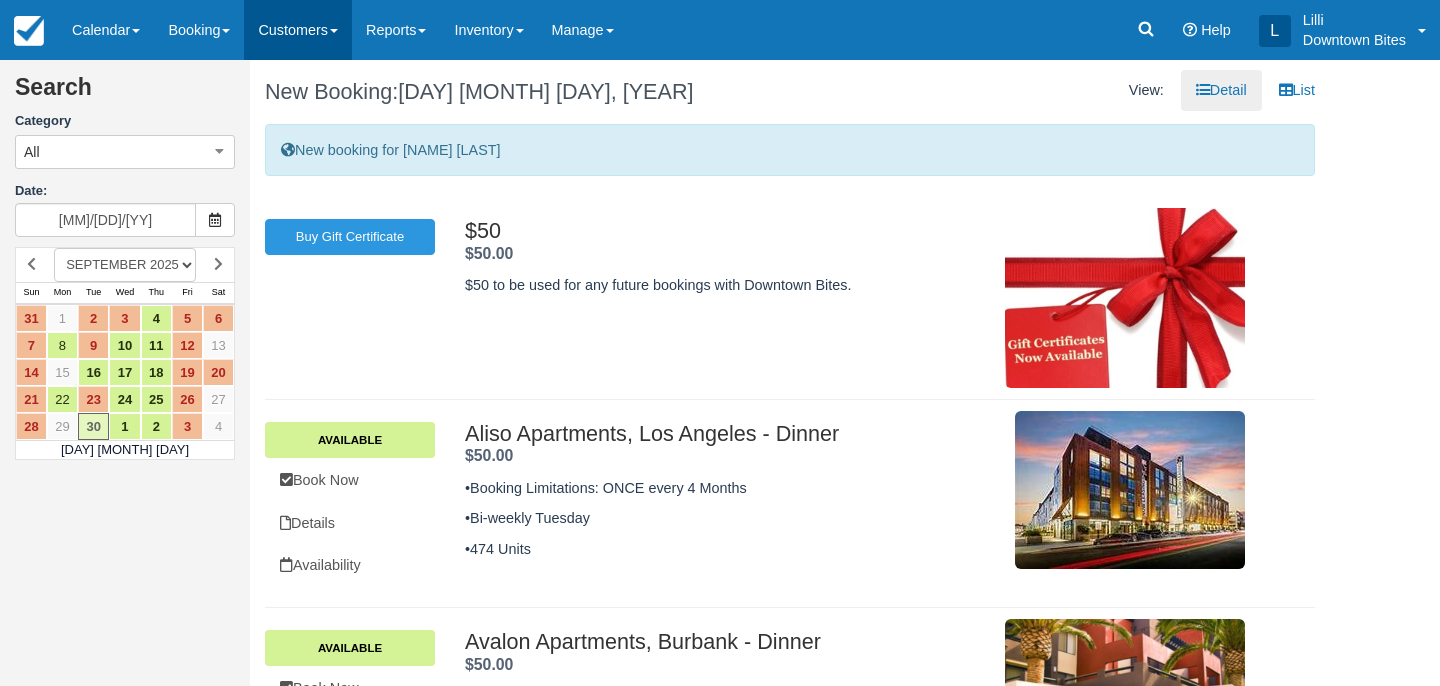 scroll, scrollTop: 582, scrollLeft: 0, axis: vertical 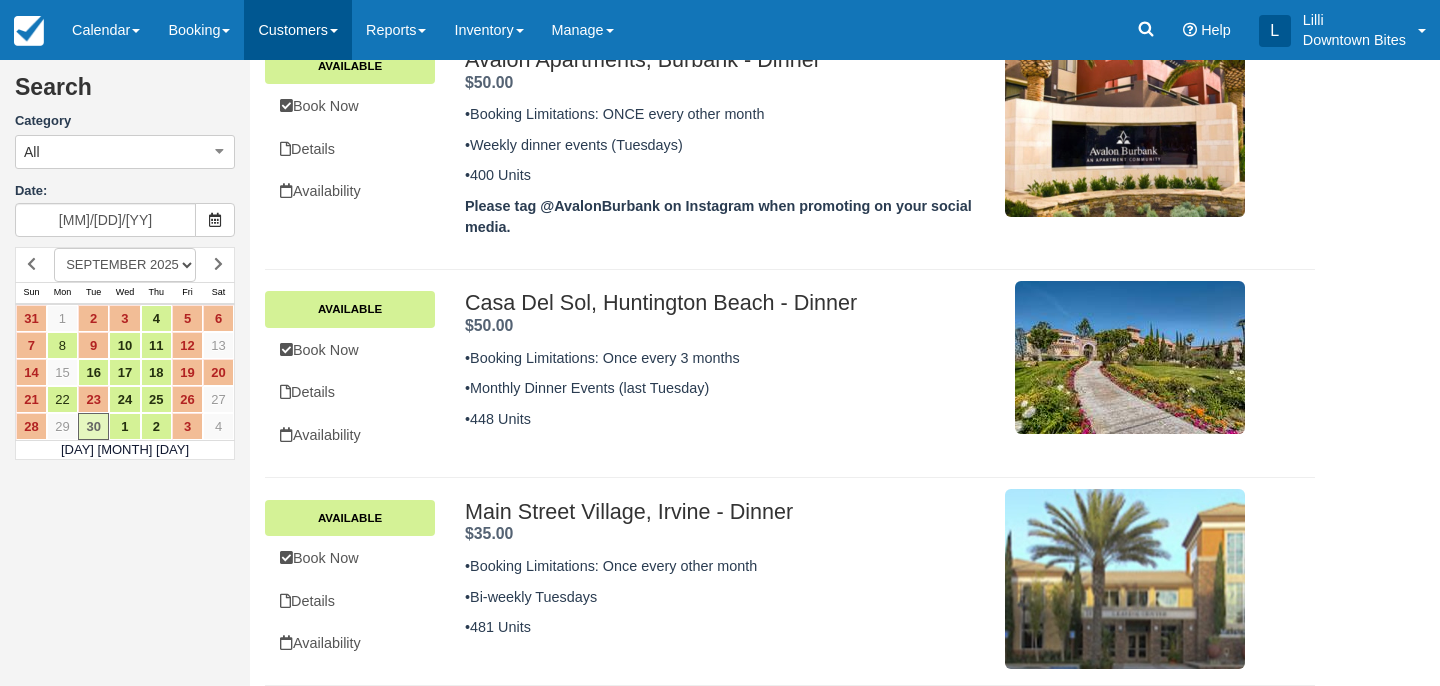 click on "Customers" at bounding box center [298, 30] 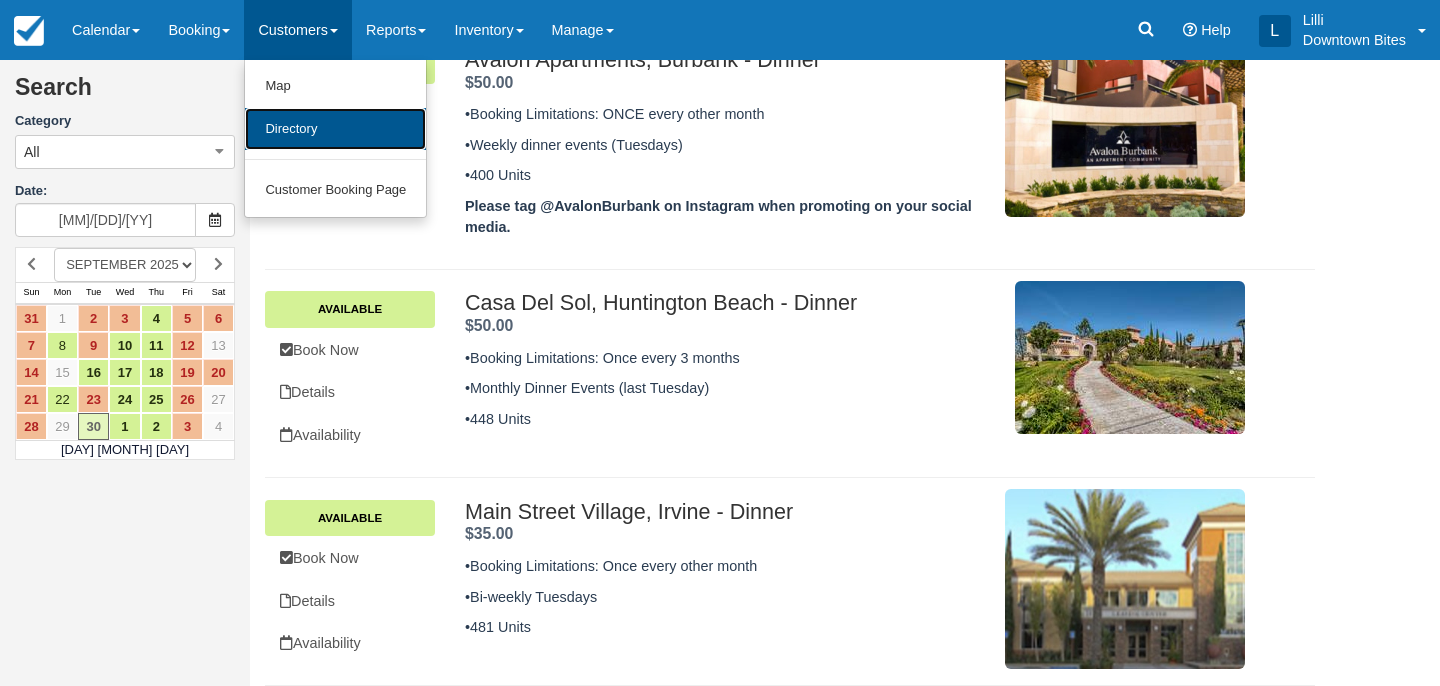 click on "Directory" at bounding box center (335, 129) 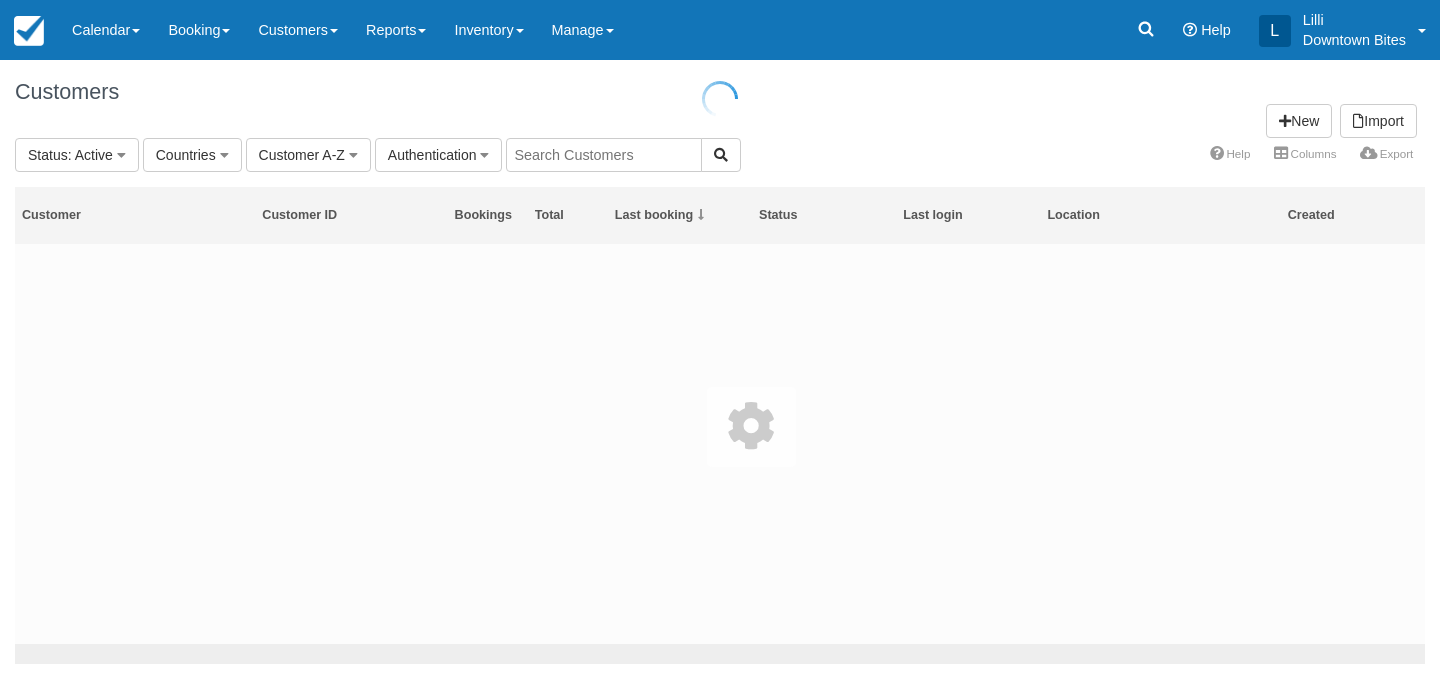 scroll, scrollTop: 0, scrollLeft: 0, axis: both 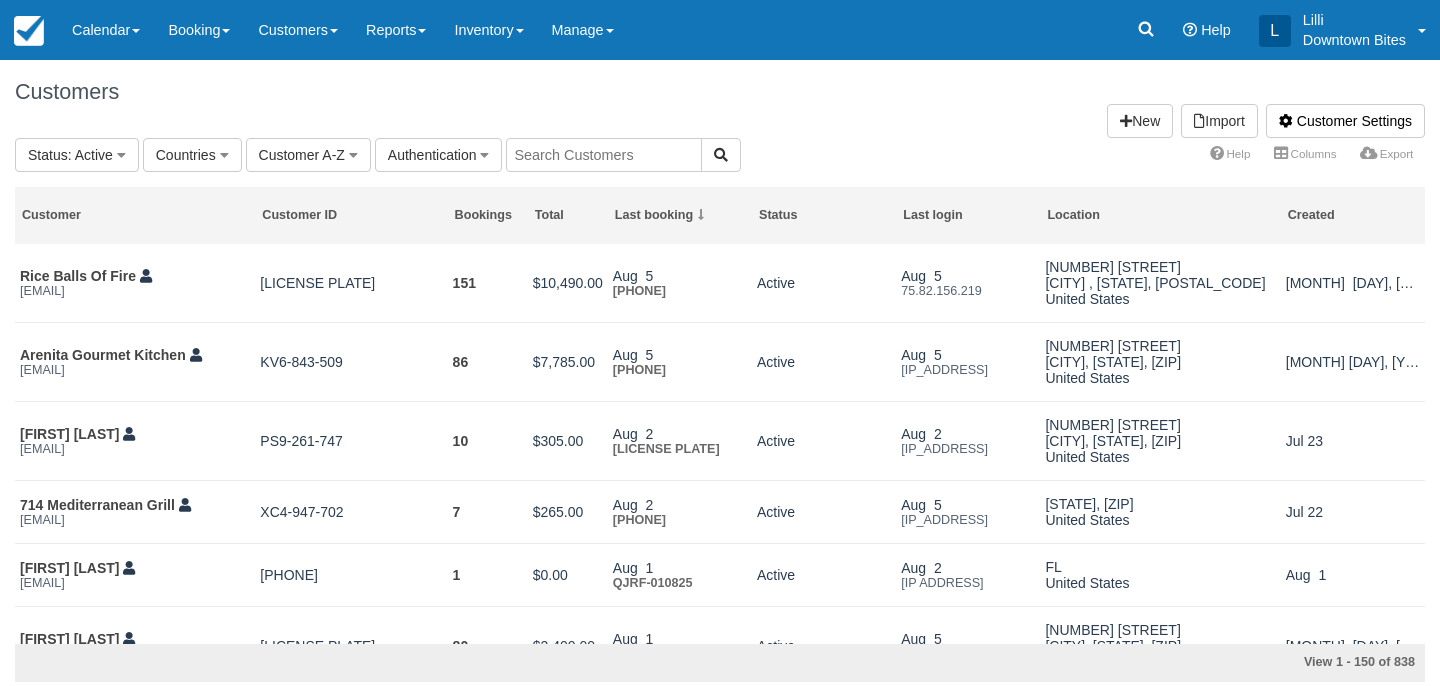 click at bounding box center [604, 155] 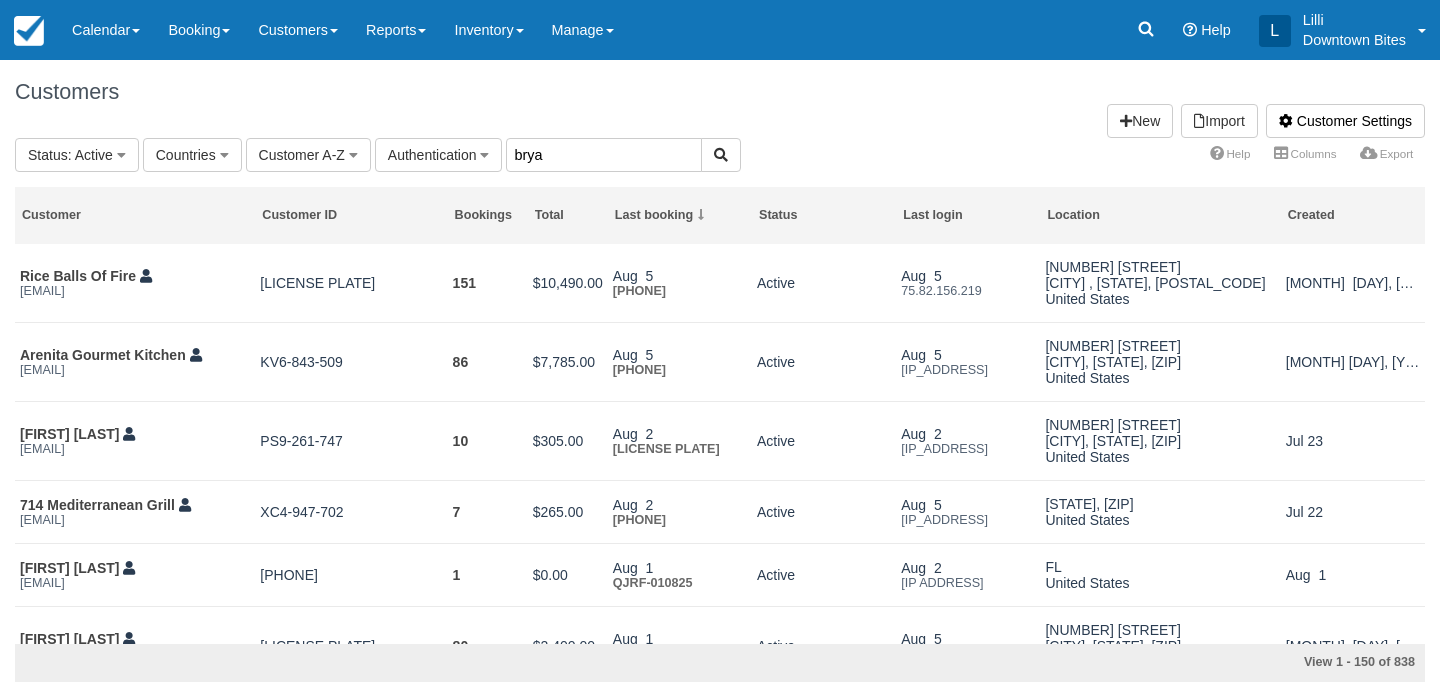 type on "brya" 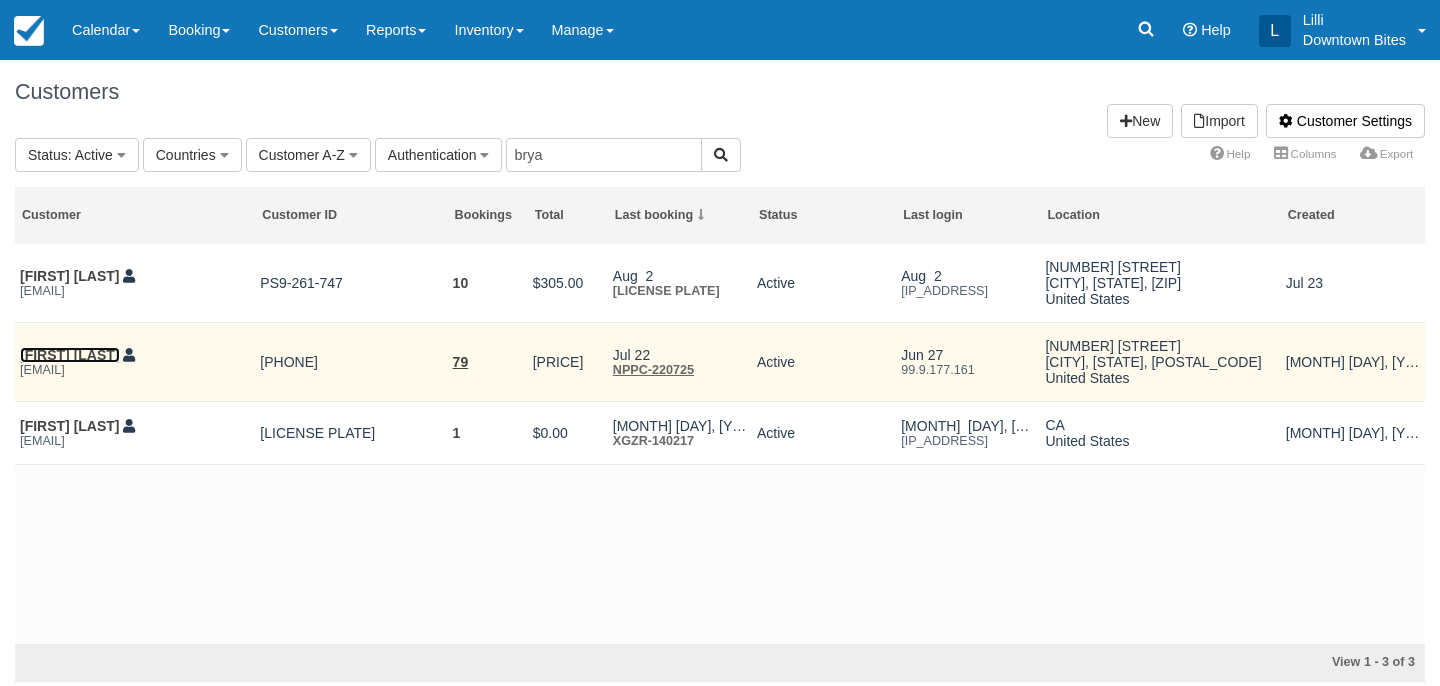click on "Bryan Pompa" at bounding box center (70, 355) 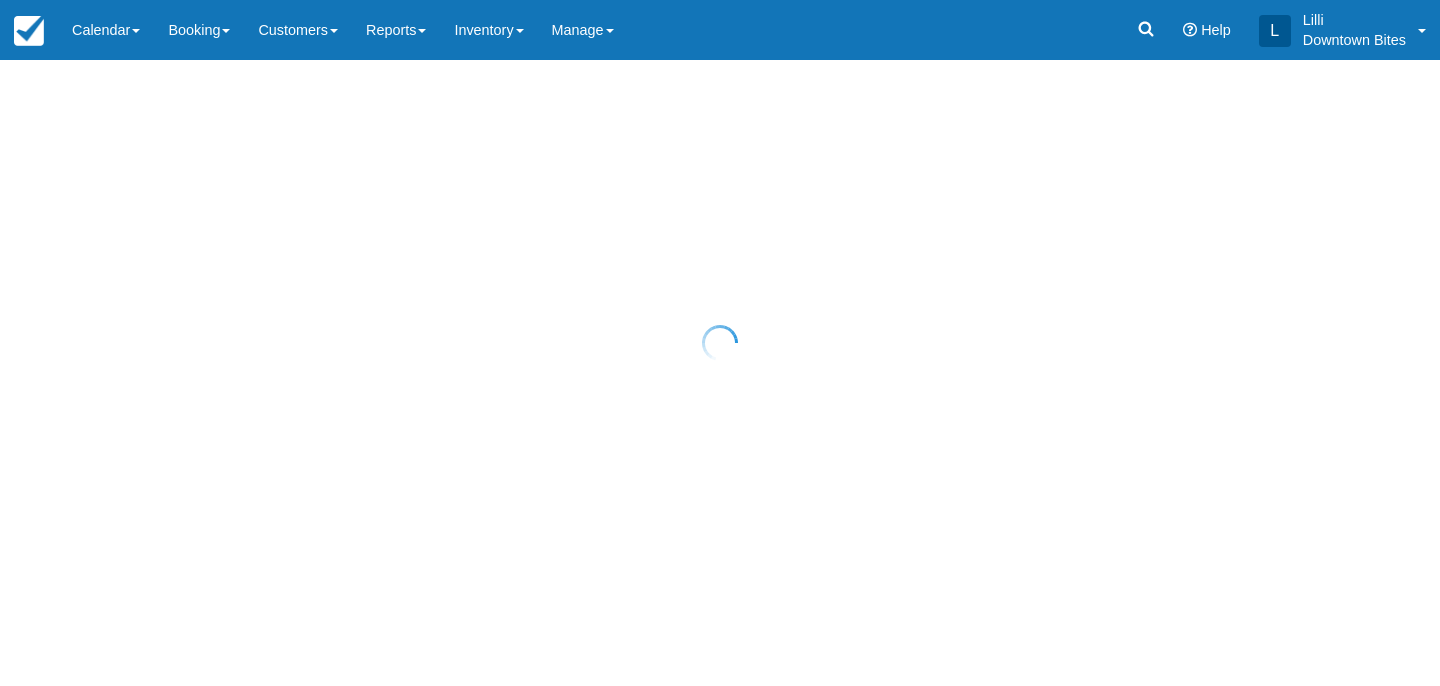 scroll, scrollTop: 0, scrollLeft: 0, axis: both 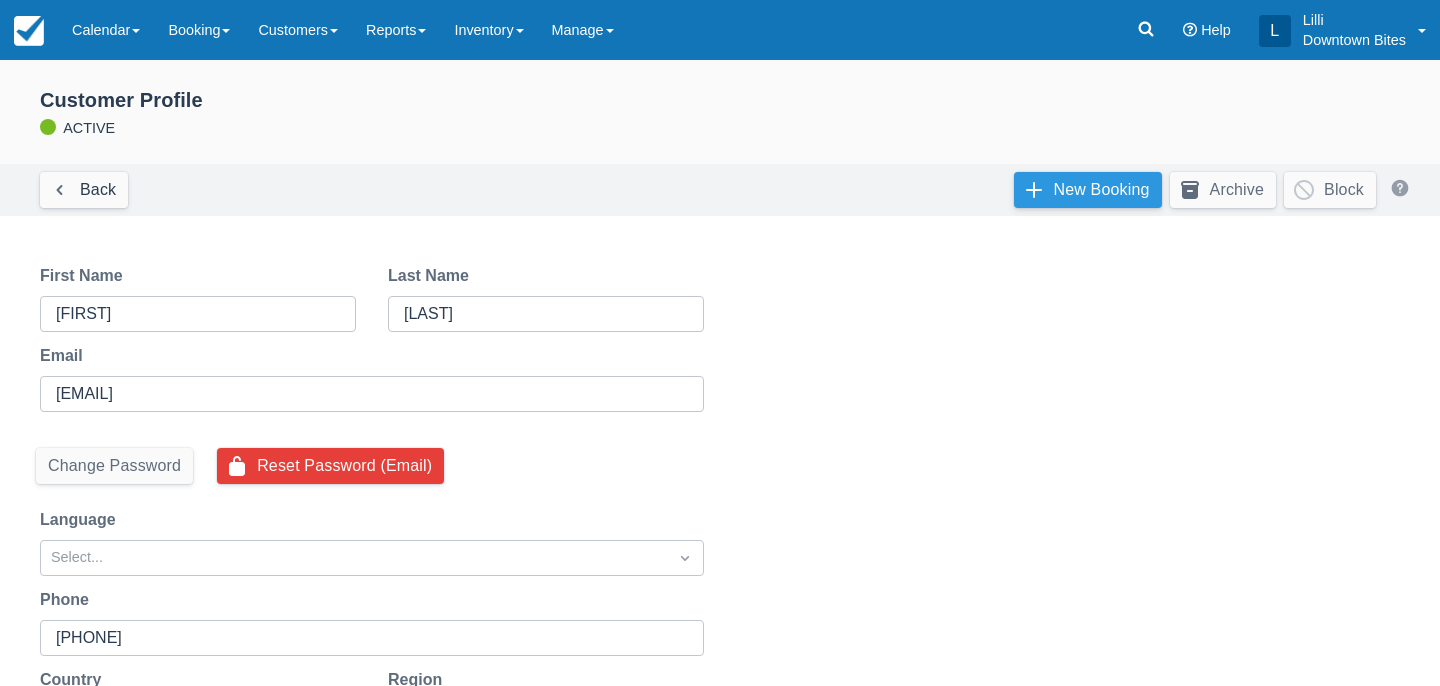 click on "New Booking" at bounding box center (1088, 190) 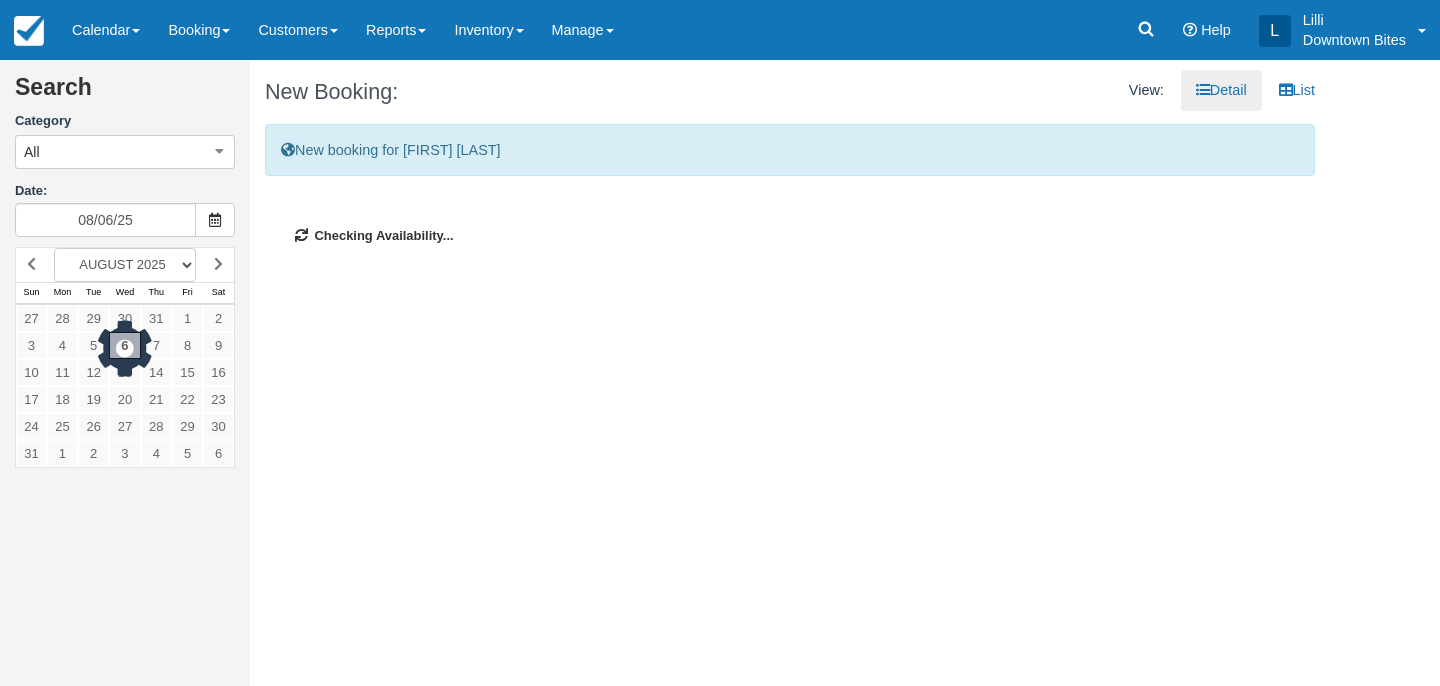 scroll, scrollTop: 0, scrollLeft: 0, axis: both 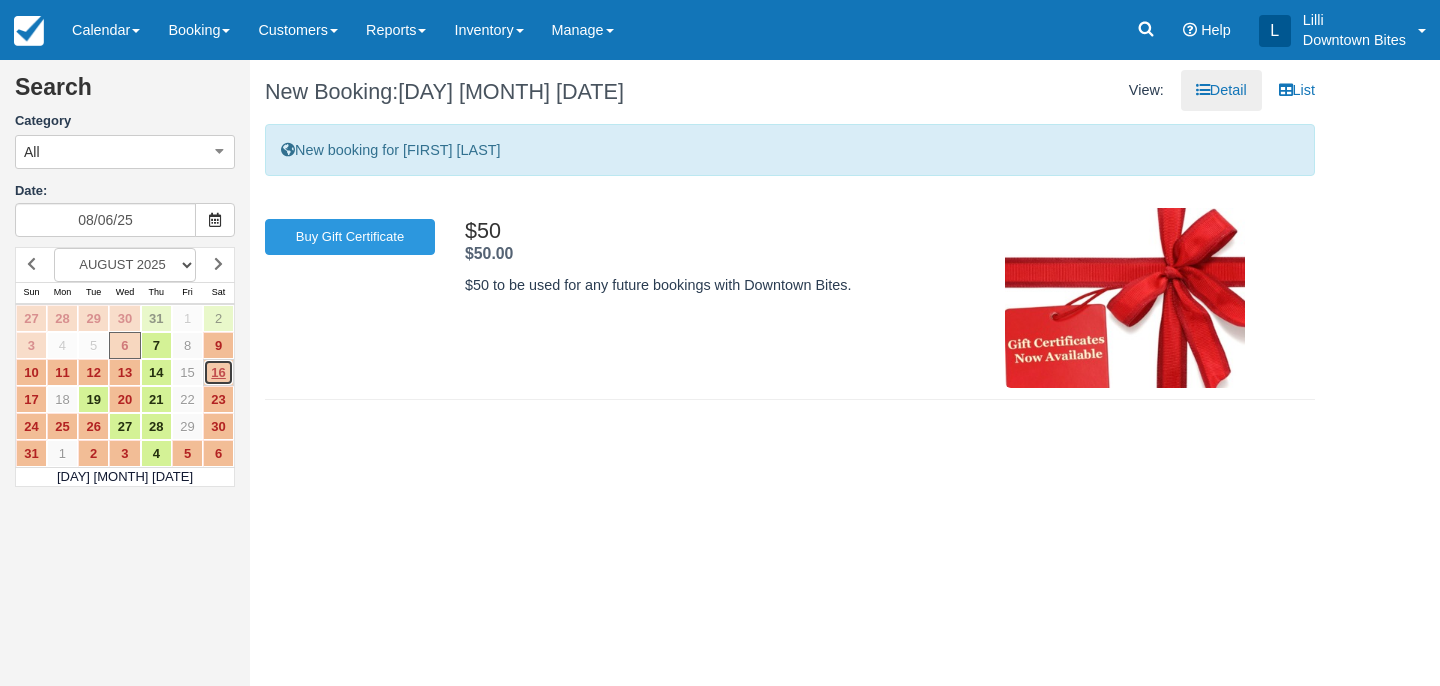 click on "16" at bounding box center [218, 372] 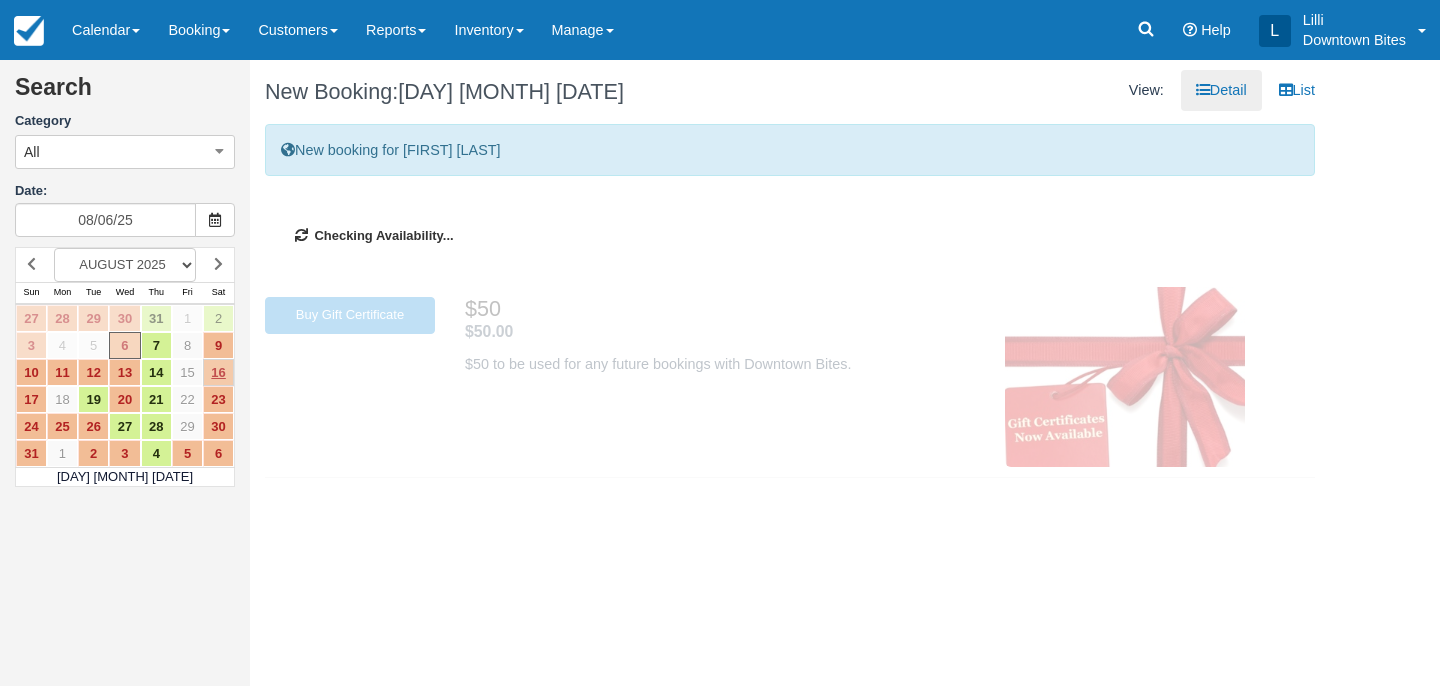 type on "08/16/25" 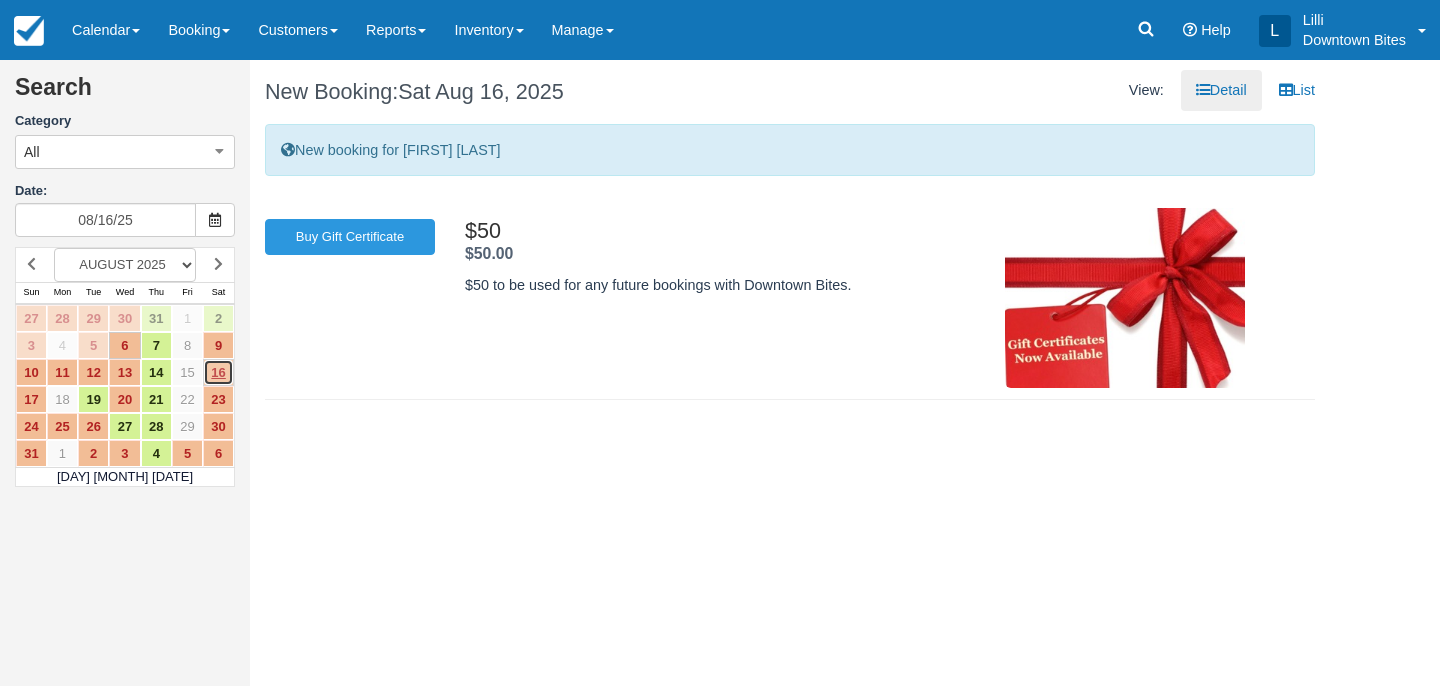 click on "16" at bounding box center (218, 372) 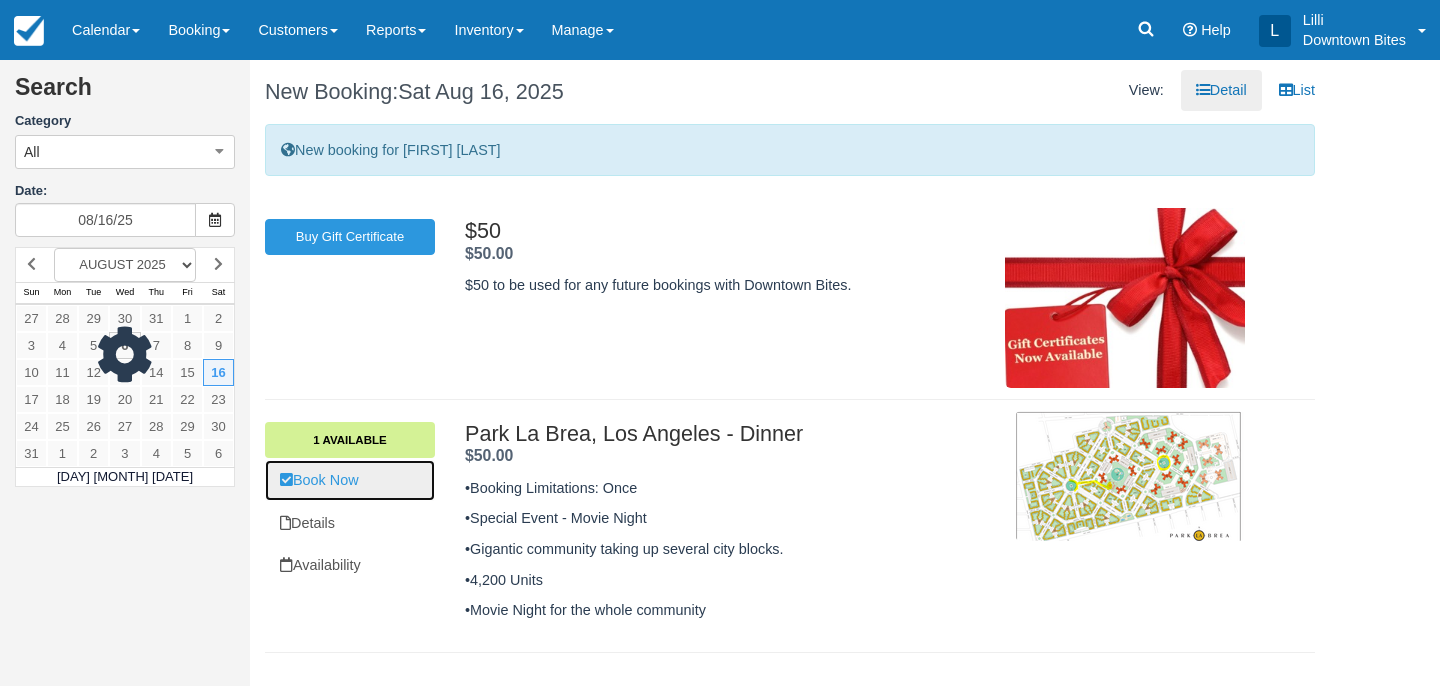 click on "Book Now" at bounding box center [350, 480] 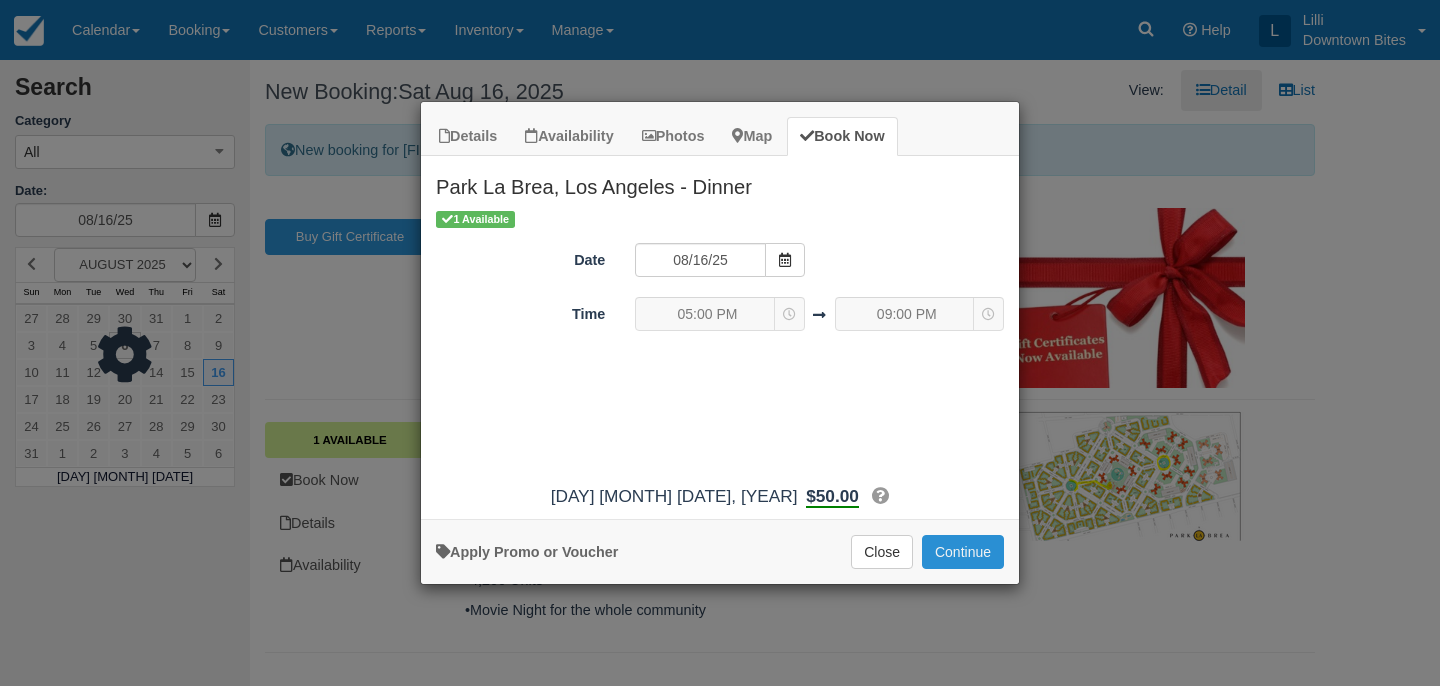 click on "Continue" at bounding box center [963, 552] 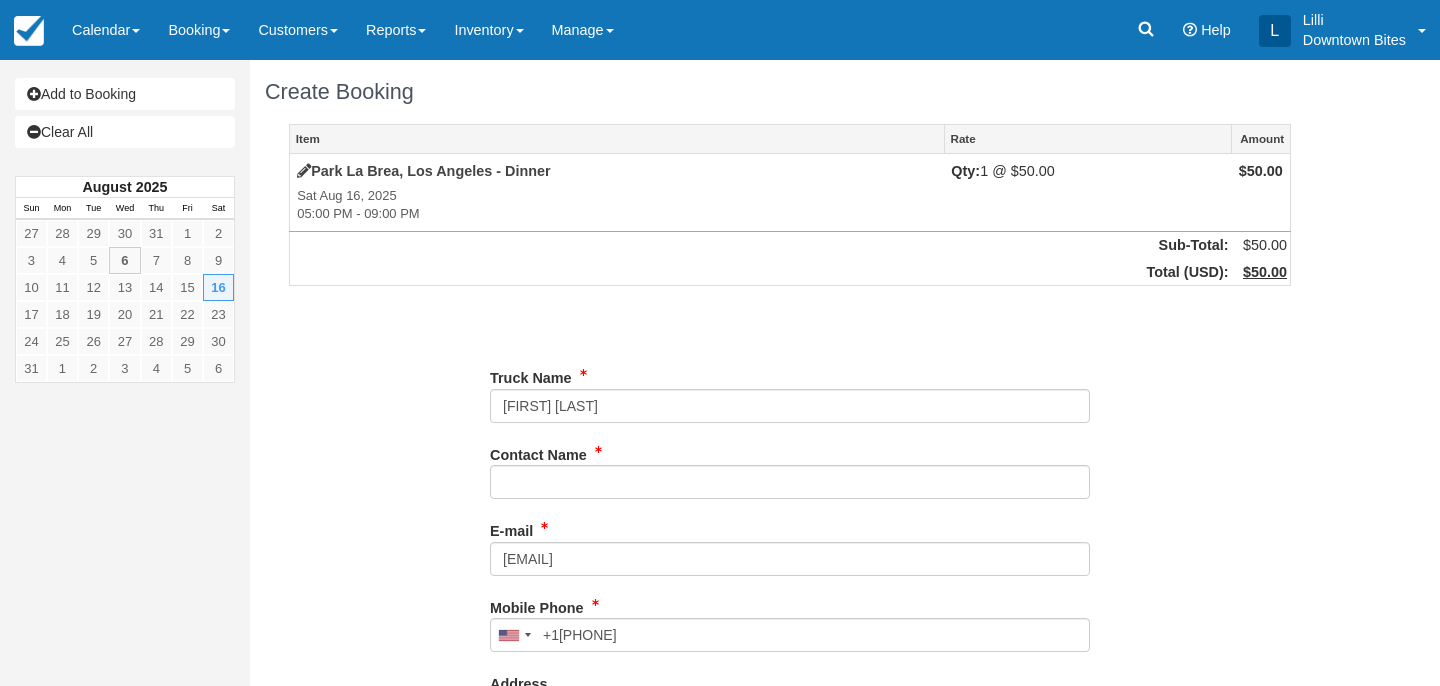 scroll, scrollTop: 0, scrollLeft: 0, axis: both 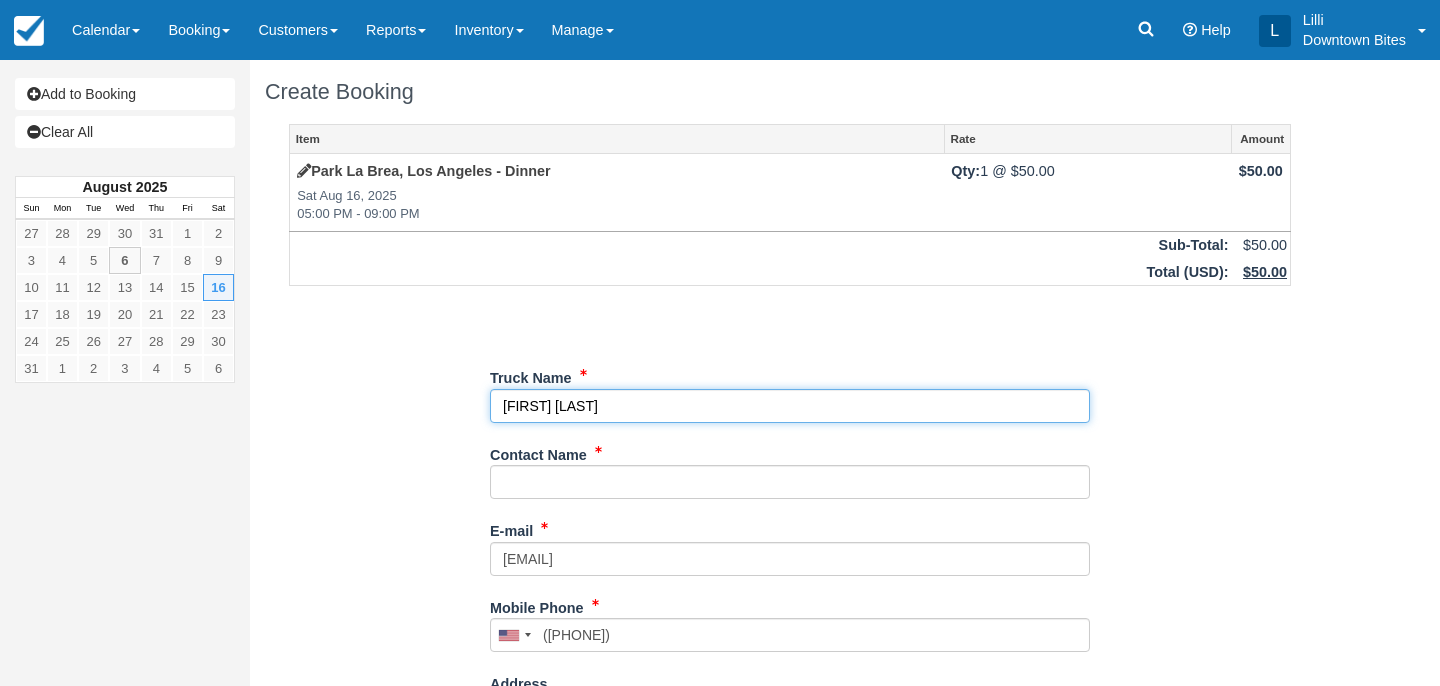 drag, startPoint x: 625, startPoint y: 400, endPoint x: 300, endPoint y: 363, distance: 327.09937 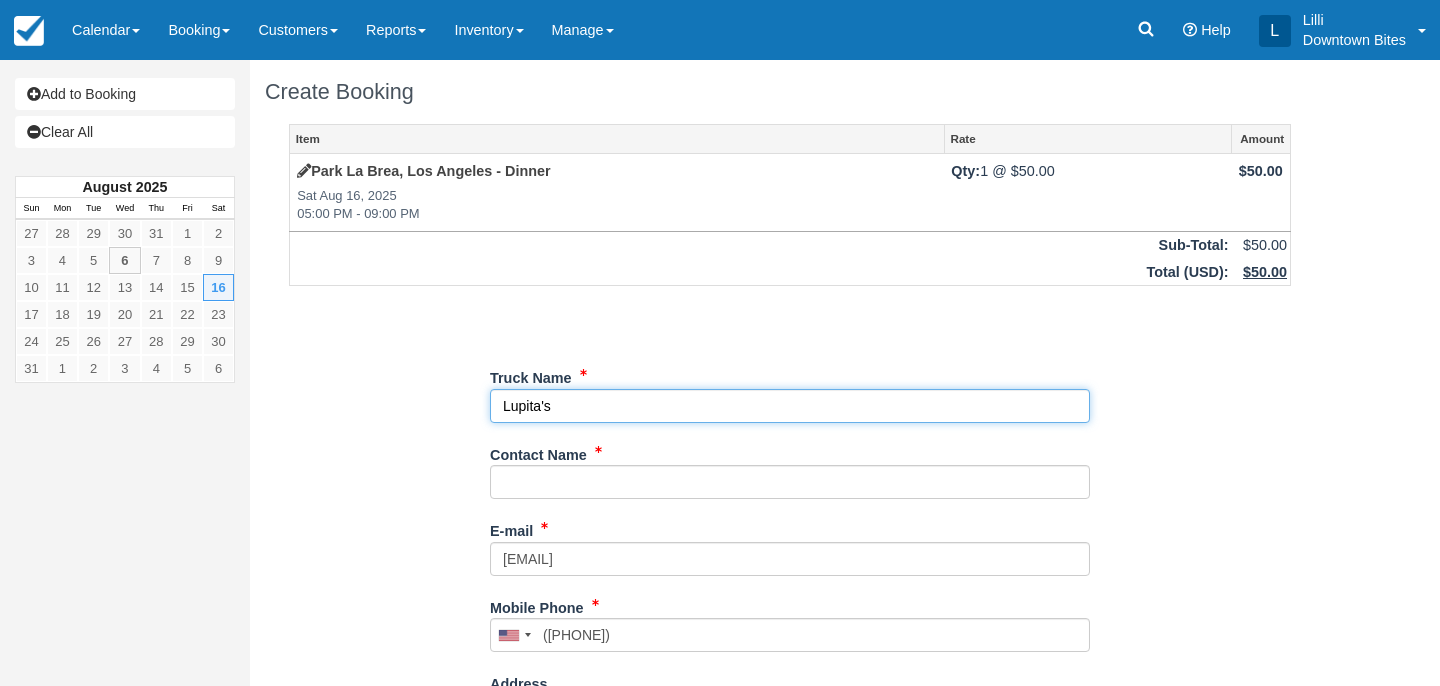 type on "Lupita's" 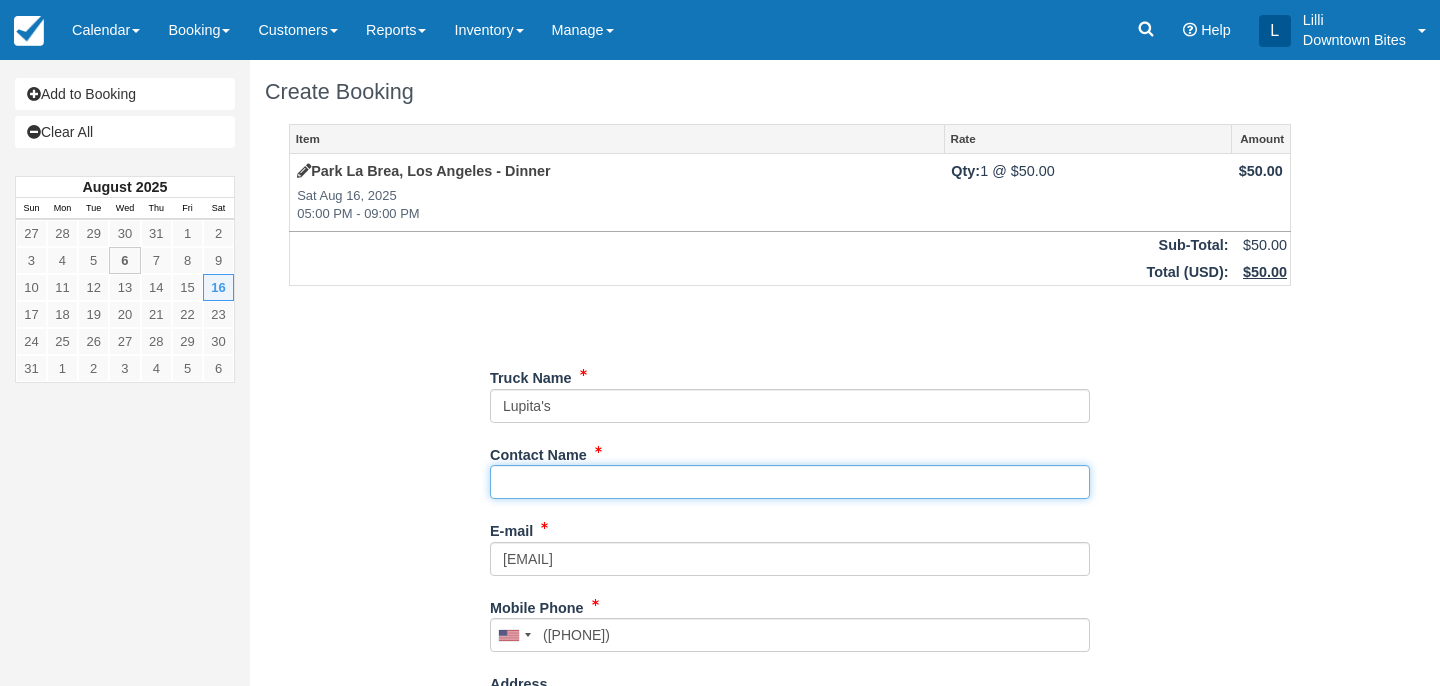 paste on "[FIRST] [LAST]" 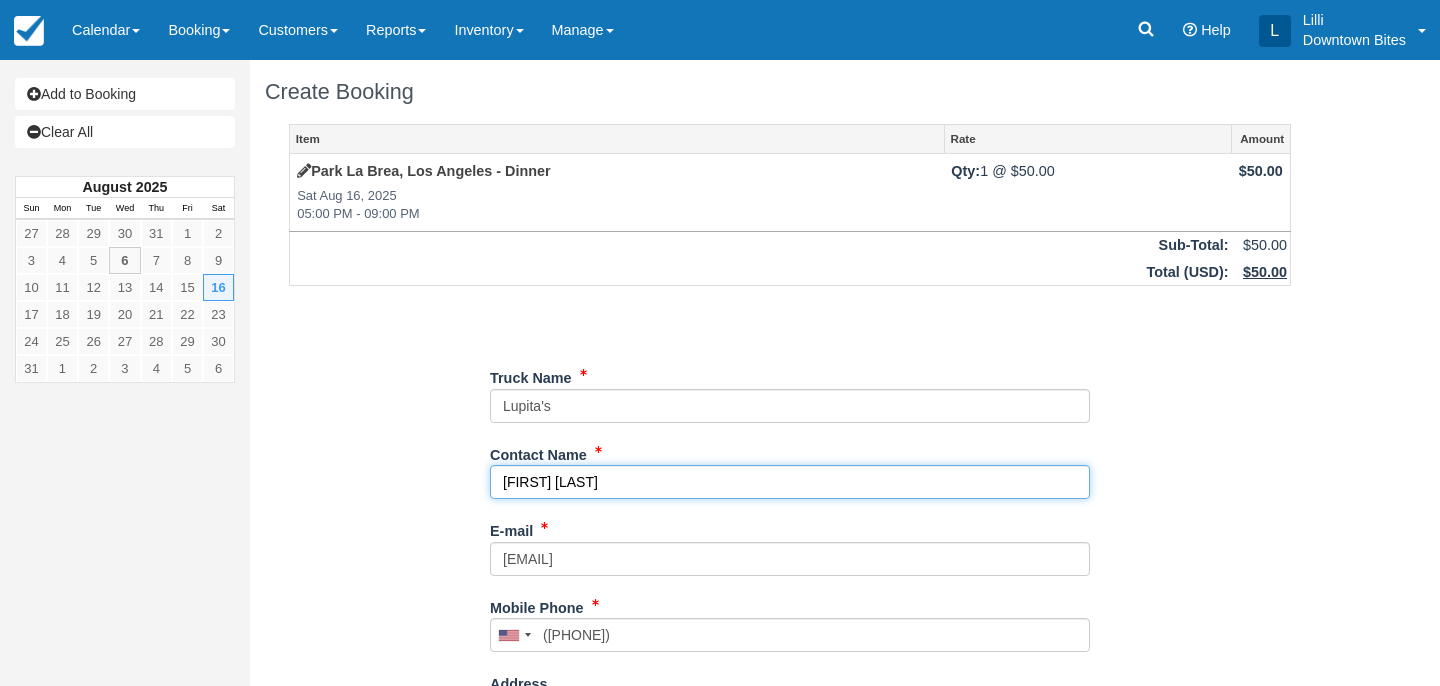 type on "[FIRST] [LAST]" 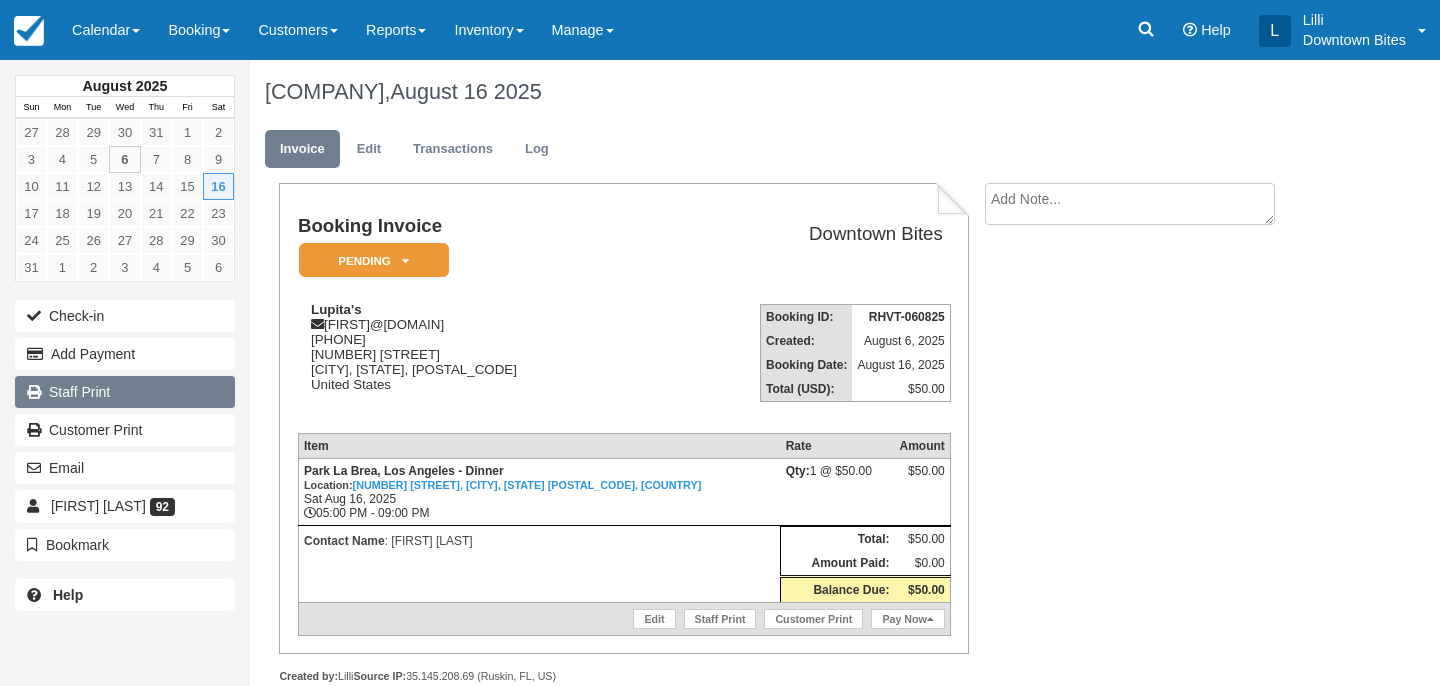 scroll, scrollTop: 0, scrollLeft: 0, axis: both 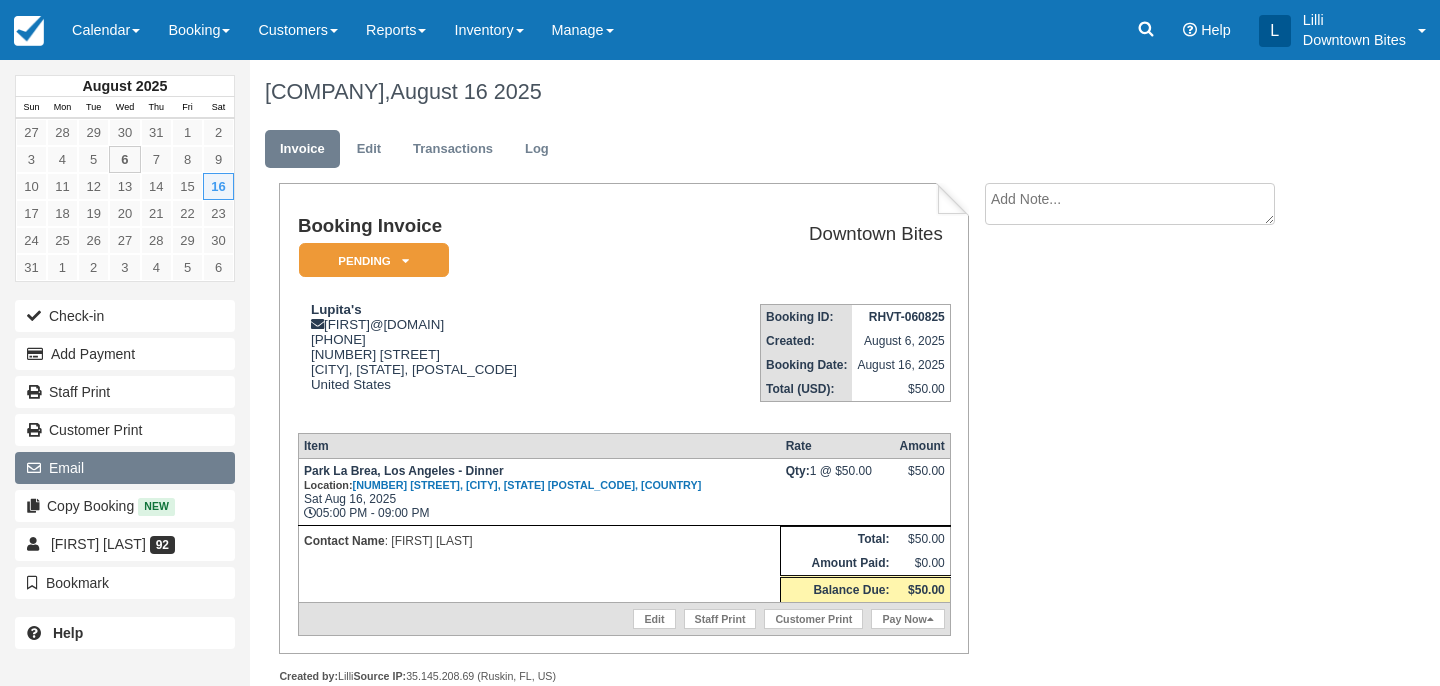 click on "Email" at bounding box center [125, 468] 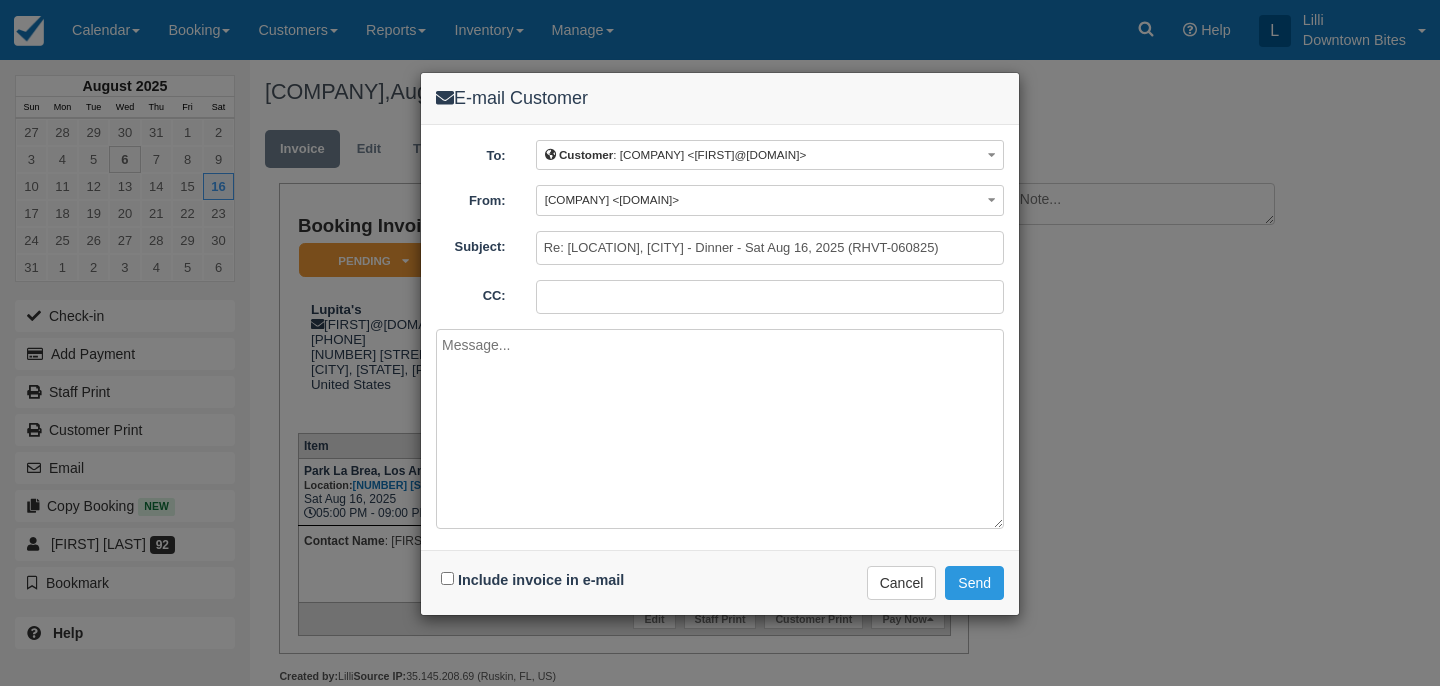 click on "CC:" at bounding box center (770, 297) 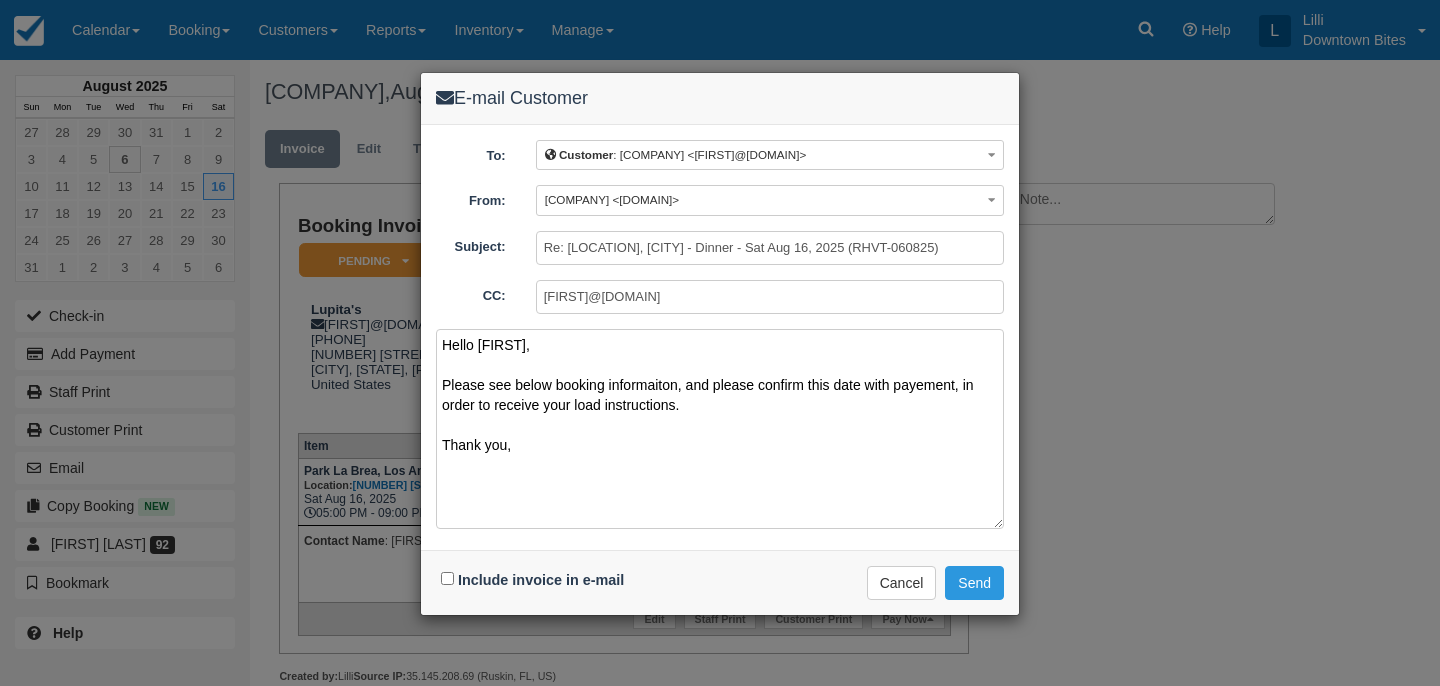 click on "Hello [FIRST],
Please see below booking informaiton, and please confirm this date with payement, in order to receive your load instructions.
Thank you," at bounding box center (720, 429) 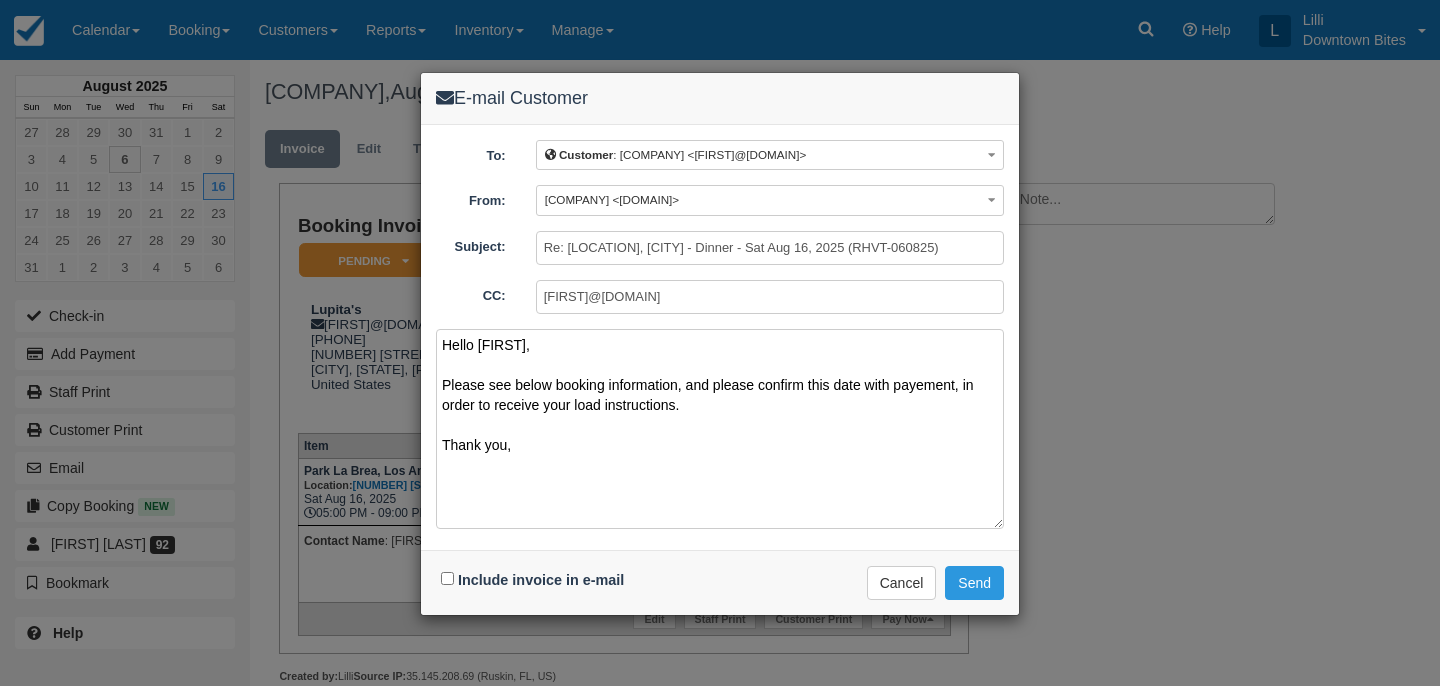 click on "Hello [FIRST],
Please see below booking information, and please confirm this date with payement, in order to receive your load instructions.
Thank you," at bounding box center [720, 429] 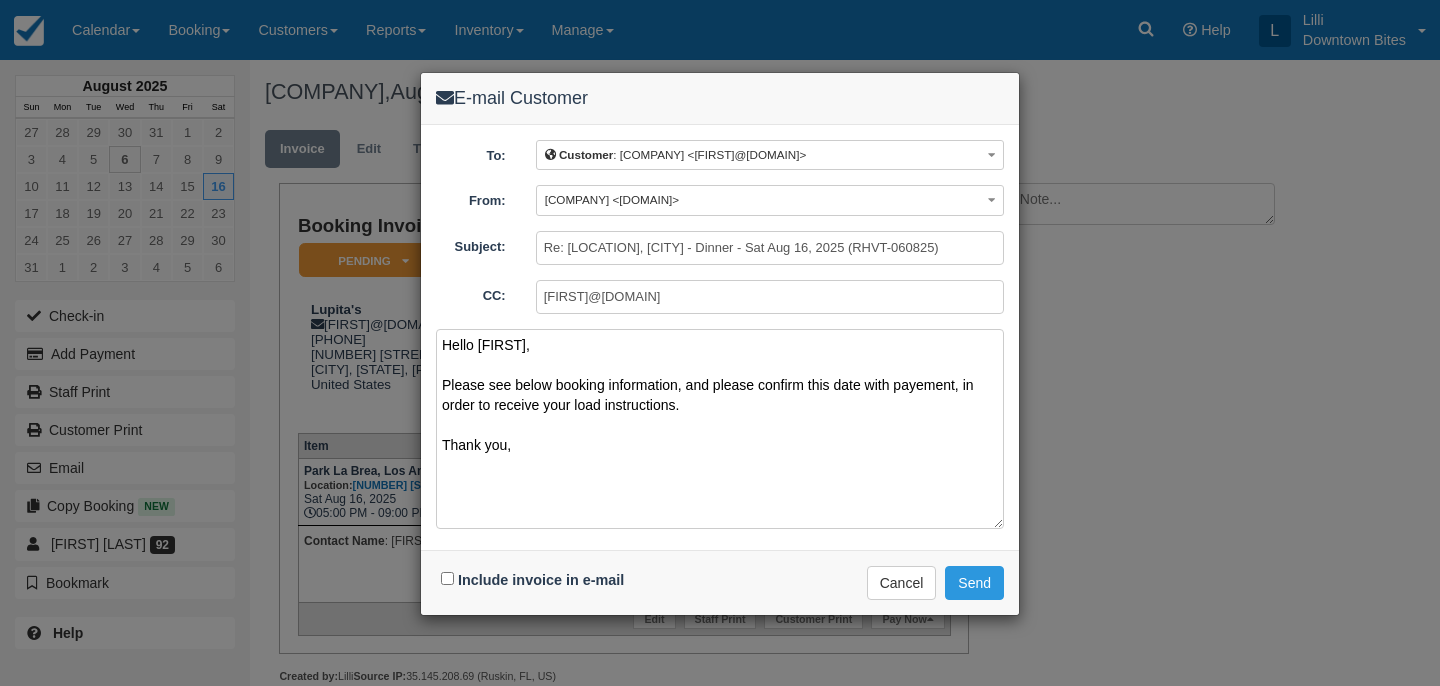 click on "Hello [FIRST],
Please see below booking information, and please confirm this date with payement, in order to receive your load instructions.
Thank you," at bounding box center (720, 429) 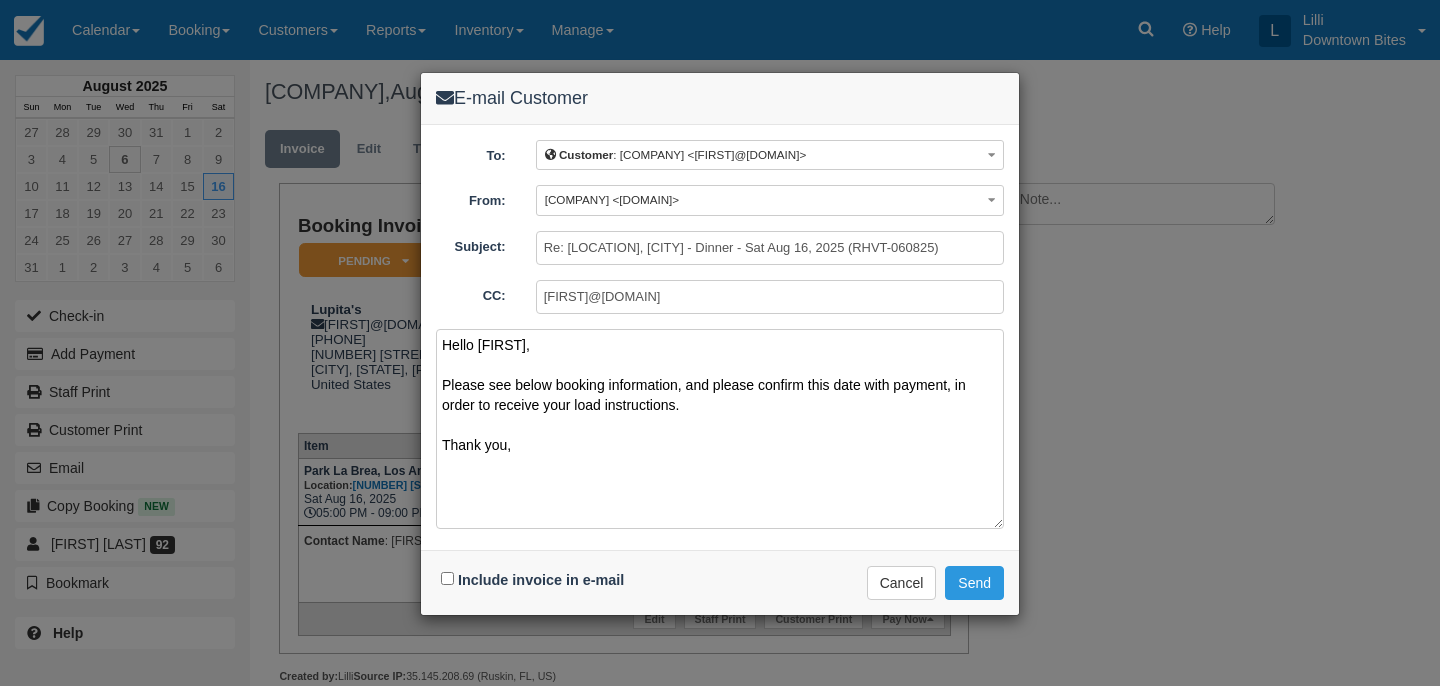 type on "Hello [FIRST],
Please see below booking information, and please confirm this date with payment, in order to receive your load instructions.
Thank you," 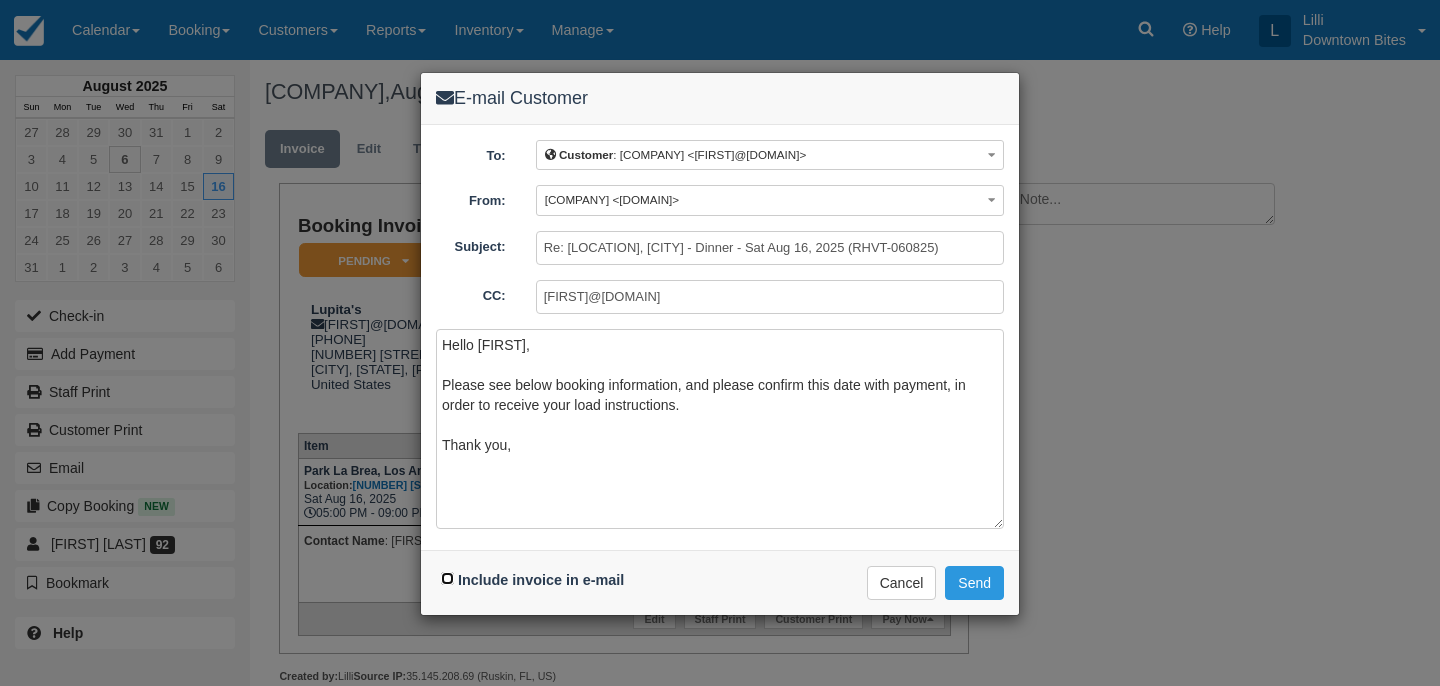 click on "Include invoice in e-mail" at bounding box center [447, 578] 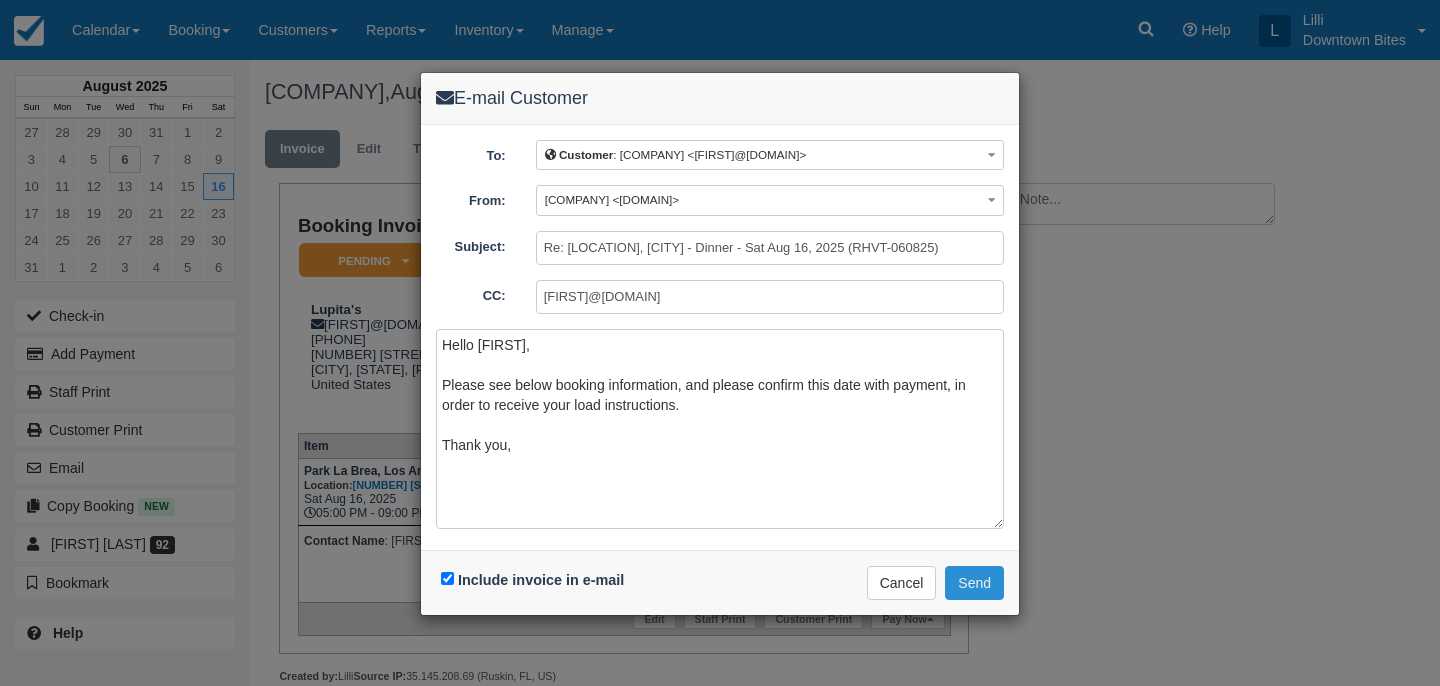 click on "Send" at bounding box center [974, 583] 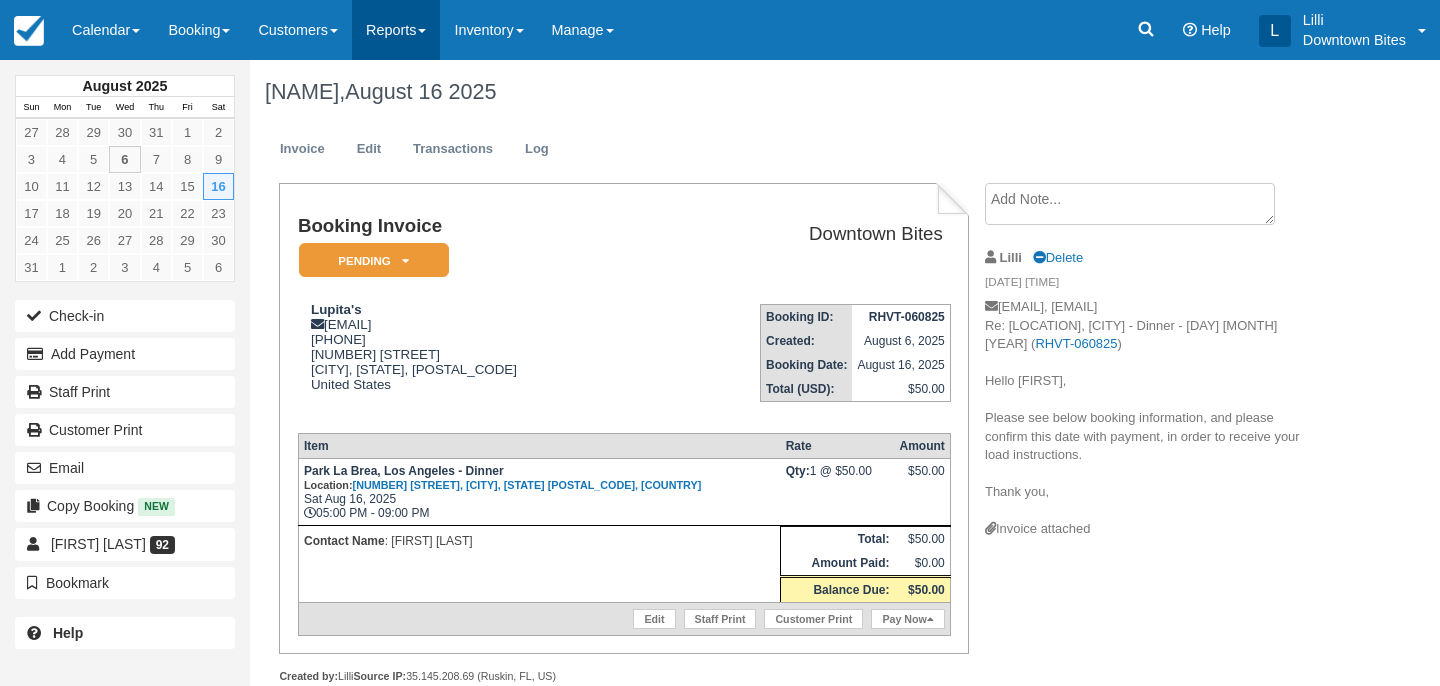 scroll, scrollTop: 0, scrollLeft: 0, axis: both 